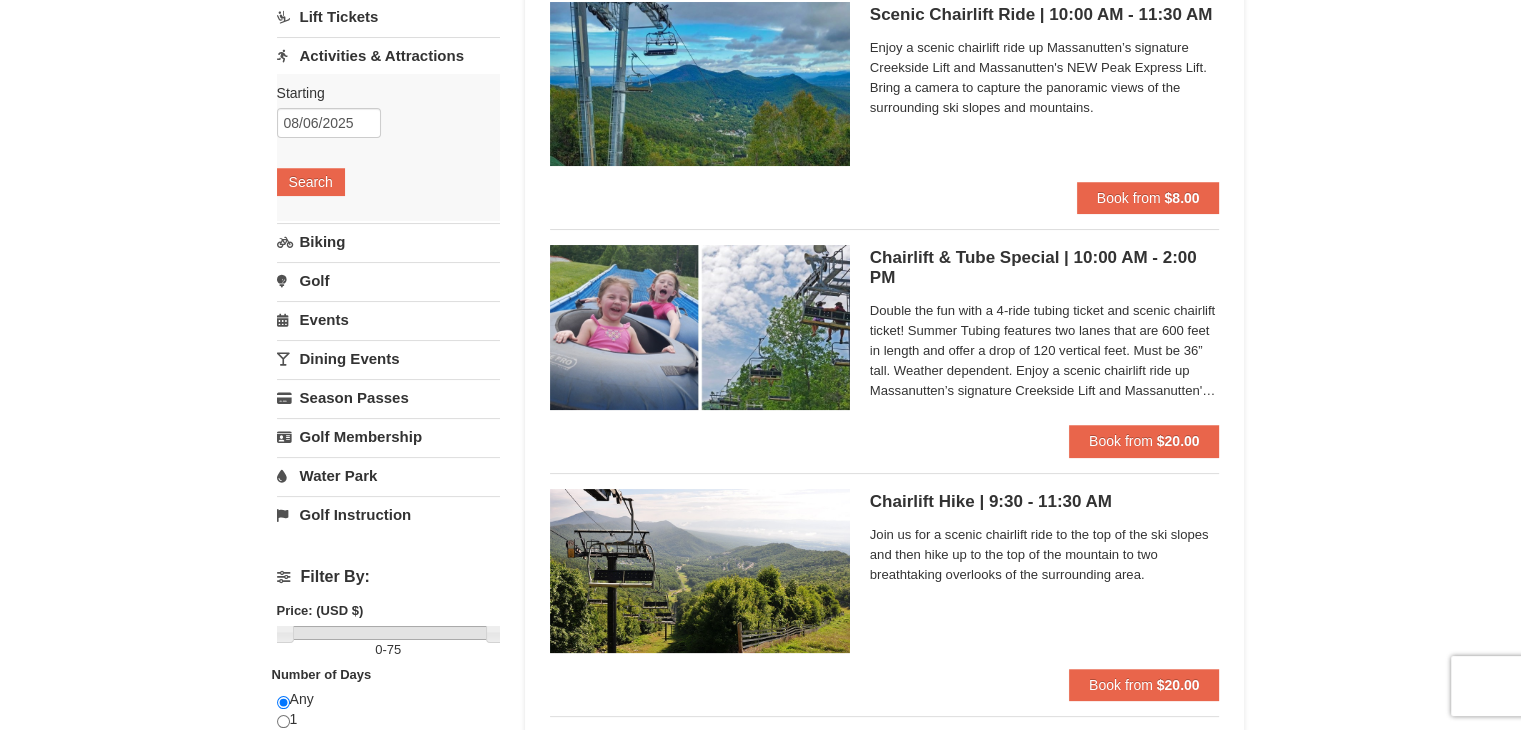 scroll, scrollTop: 244, scrollLeft: 0, axis: vertical 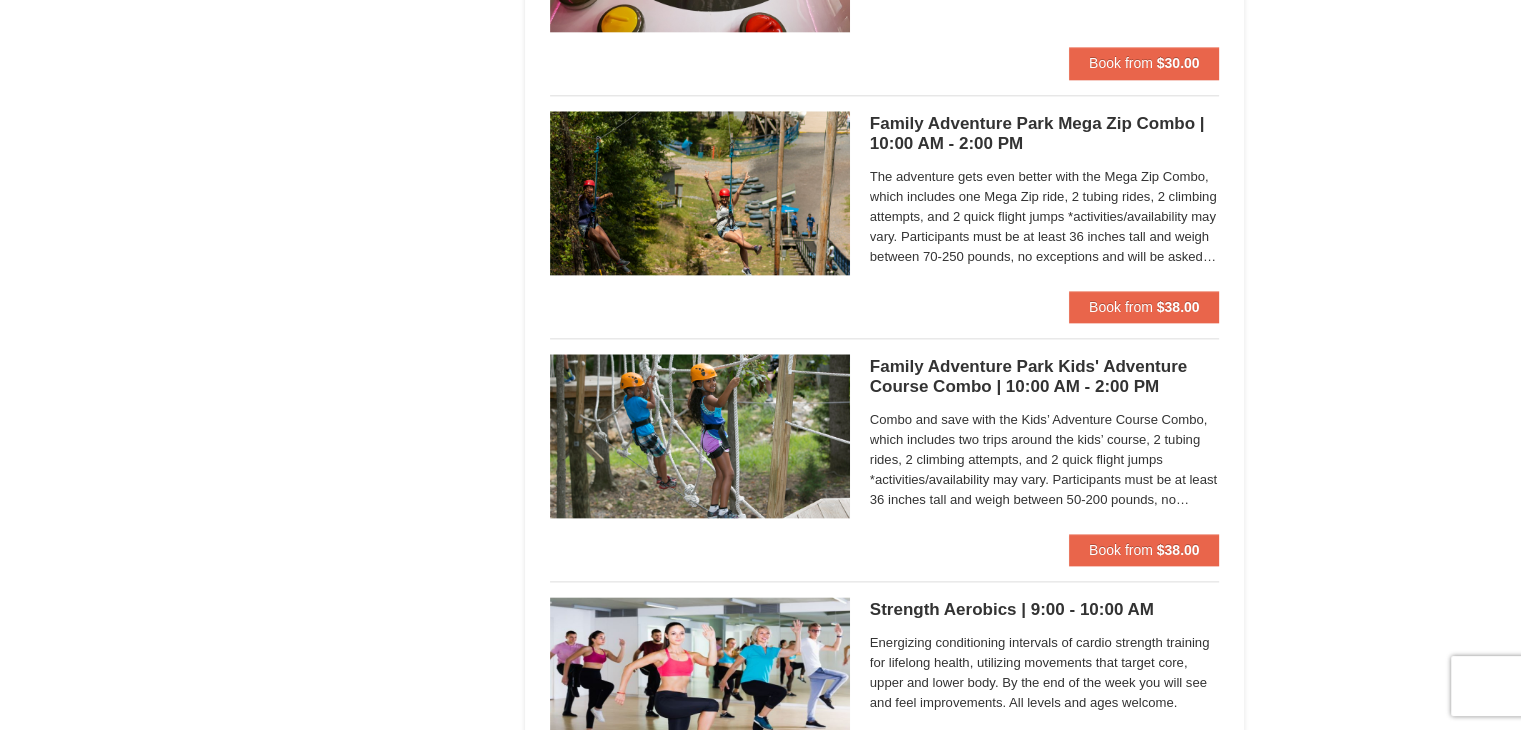 click on "Family Adventure Park Kids' Adventure Course Combo | 10:00 AM - 2:00 PM  Massanutten Family Adventure Park" at bounding box center [1045, 377] 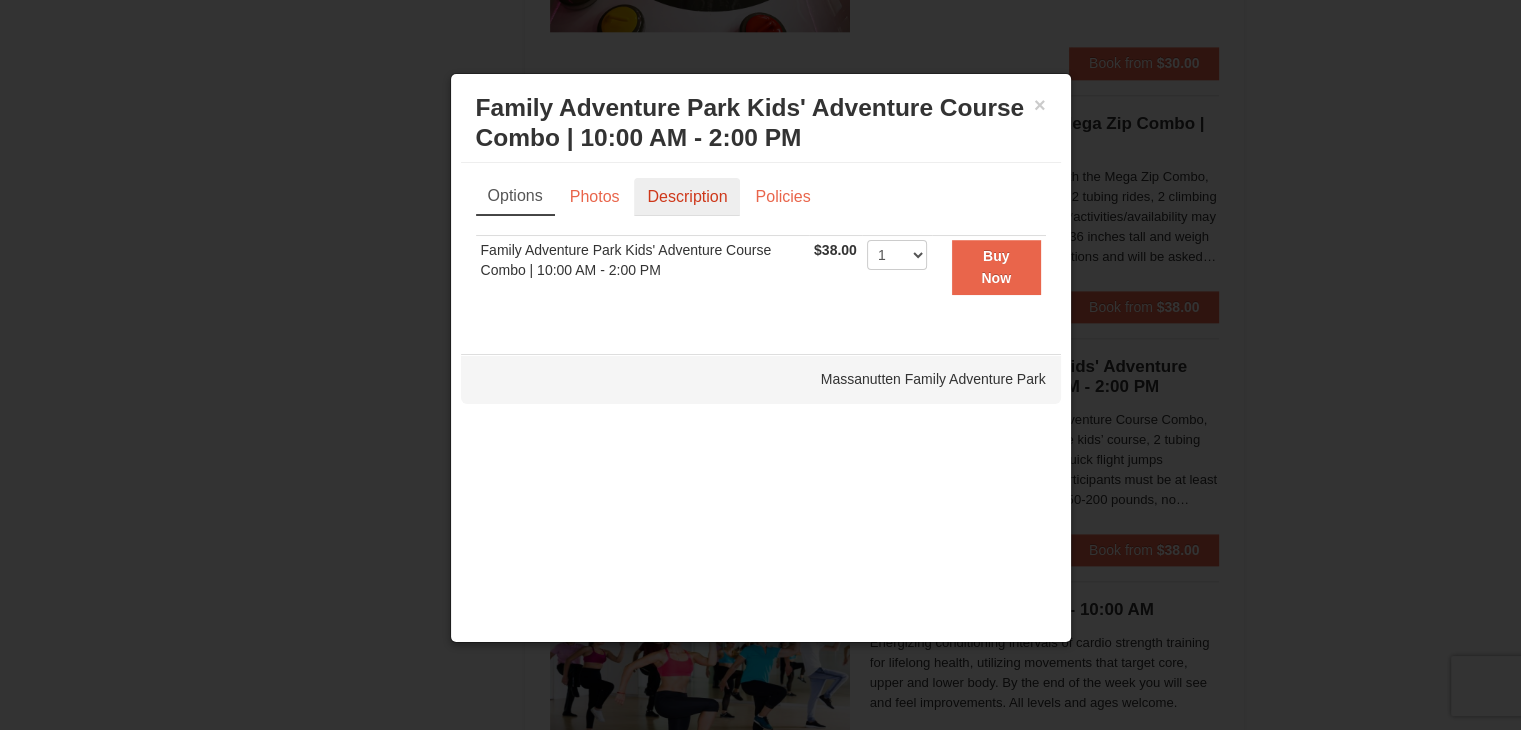click on "Description" at bounding box center [687, 197] 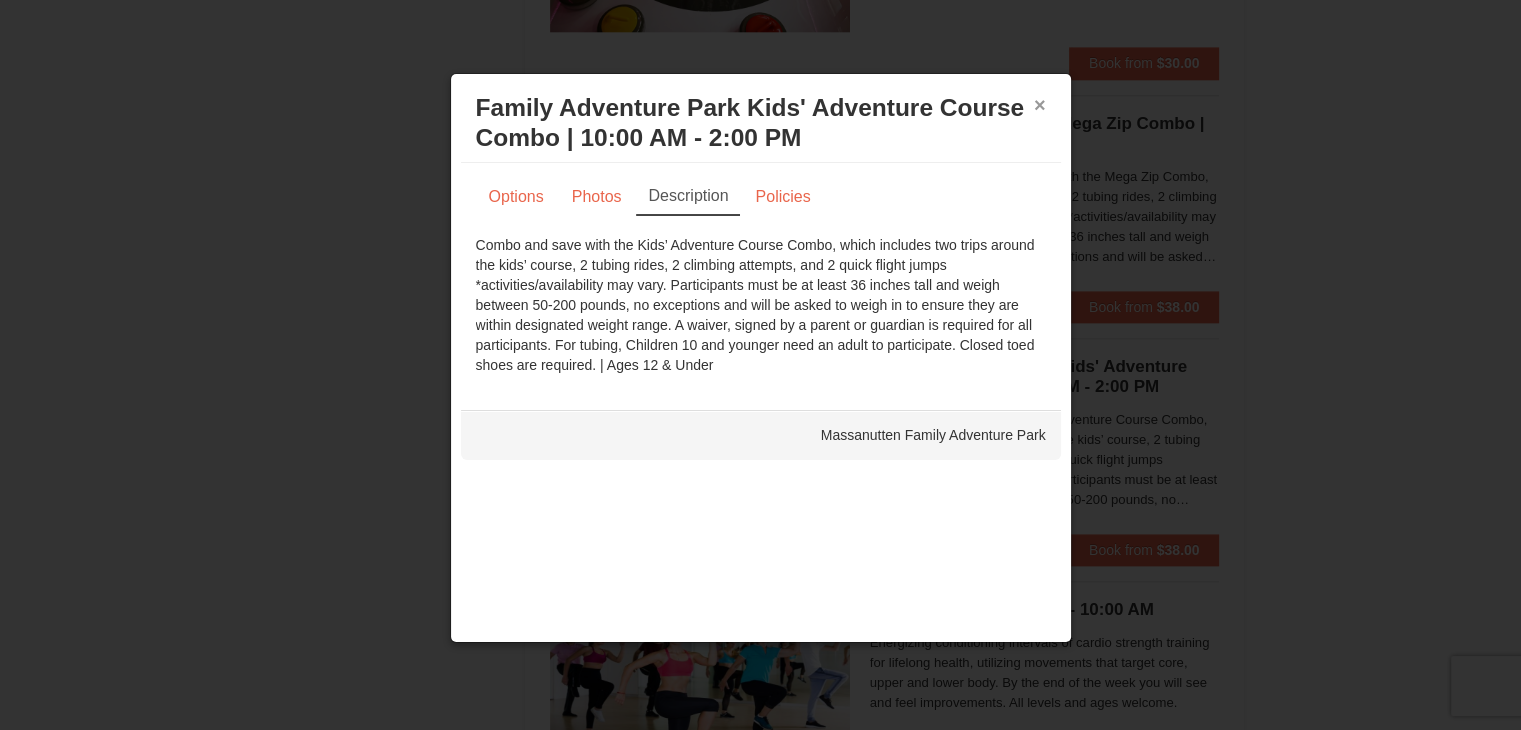 click on "×" at bounding box center [1040, 105] 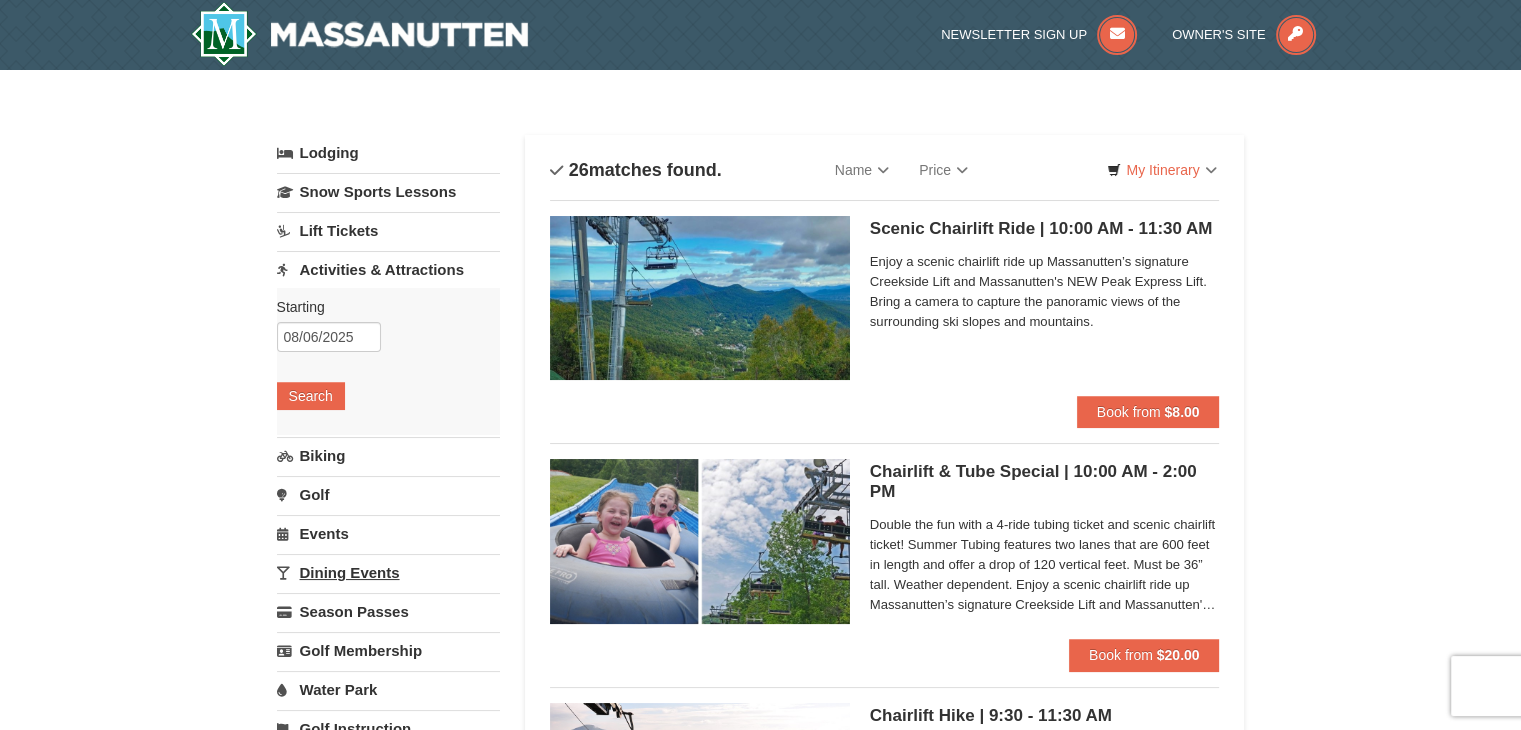 scroll, scrollTop: 80, scrollLeft: 0, axis: vertical 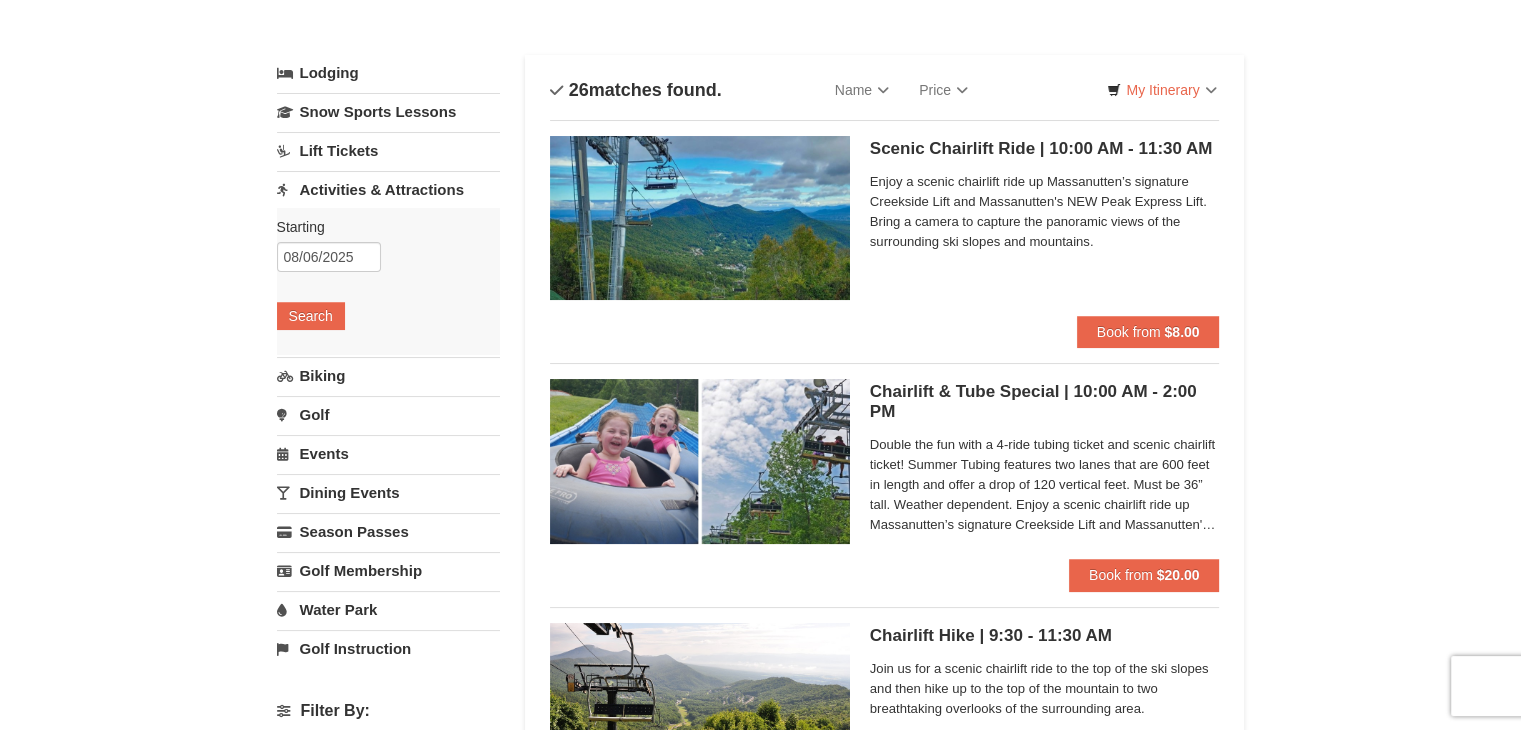 click on "Water Park" at bounding box center [388, 609] 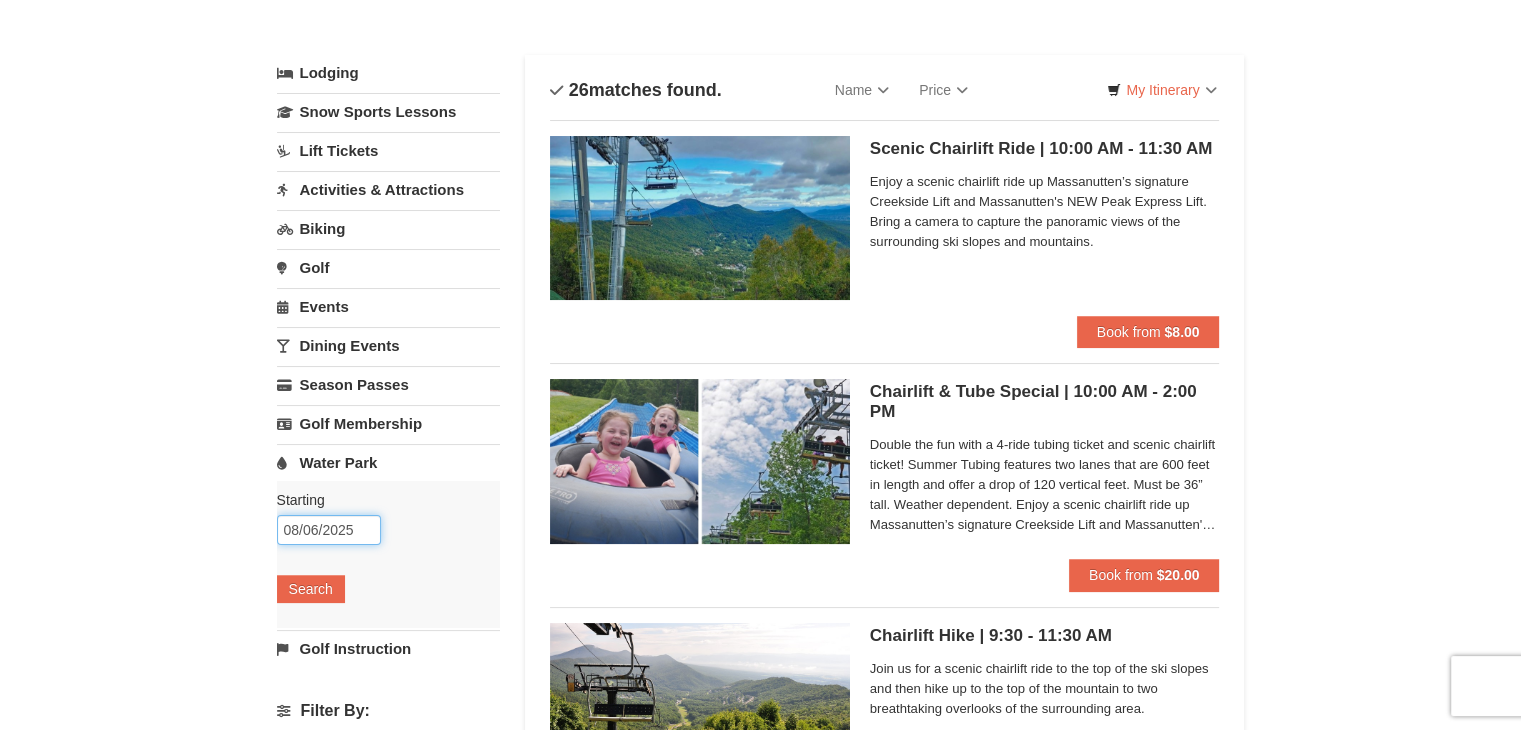 click on "08/06/2025" at bounding box center (329, 530) 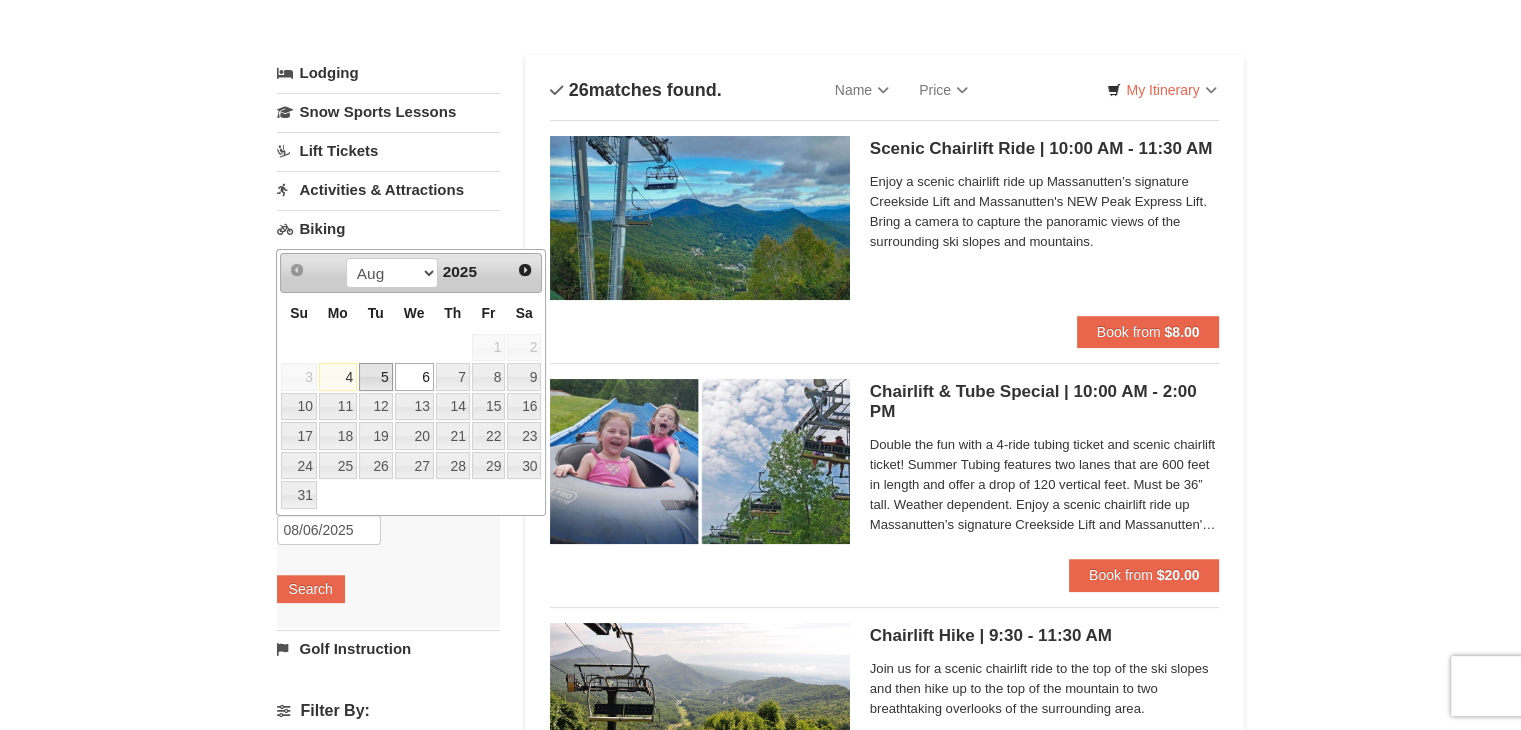 click on "5" at bounding box center [376, 377] 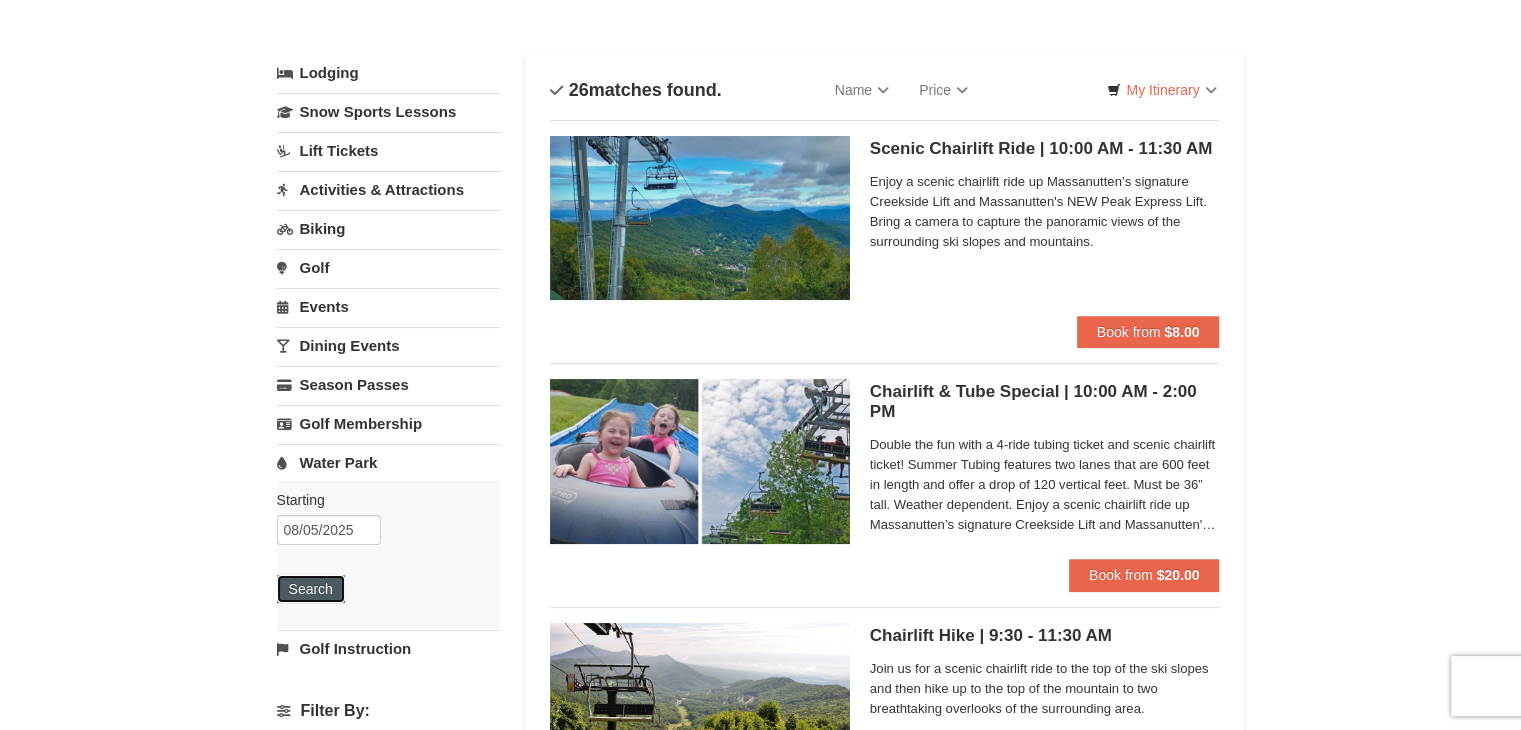 click on "Search" at bounding box center [311, 589] 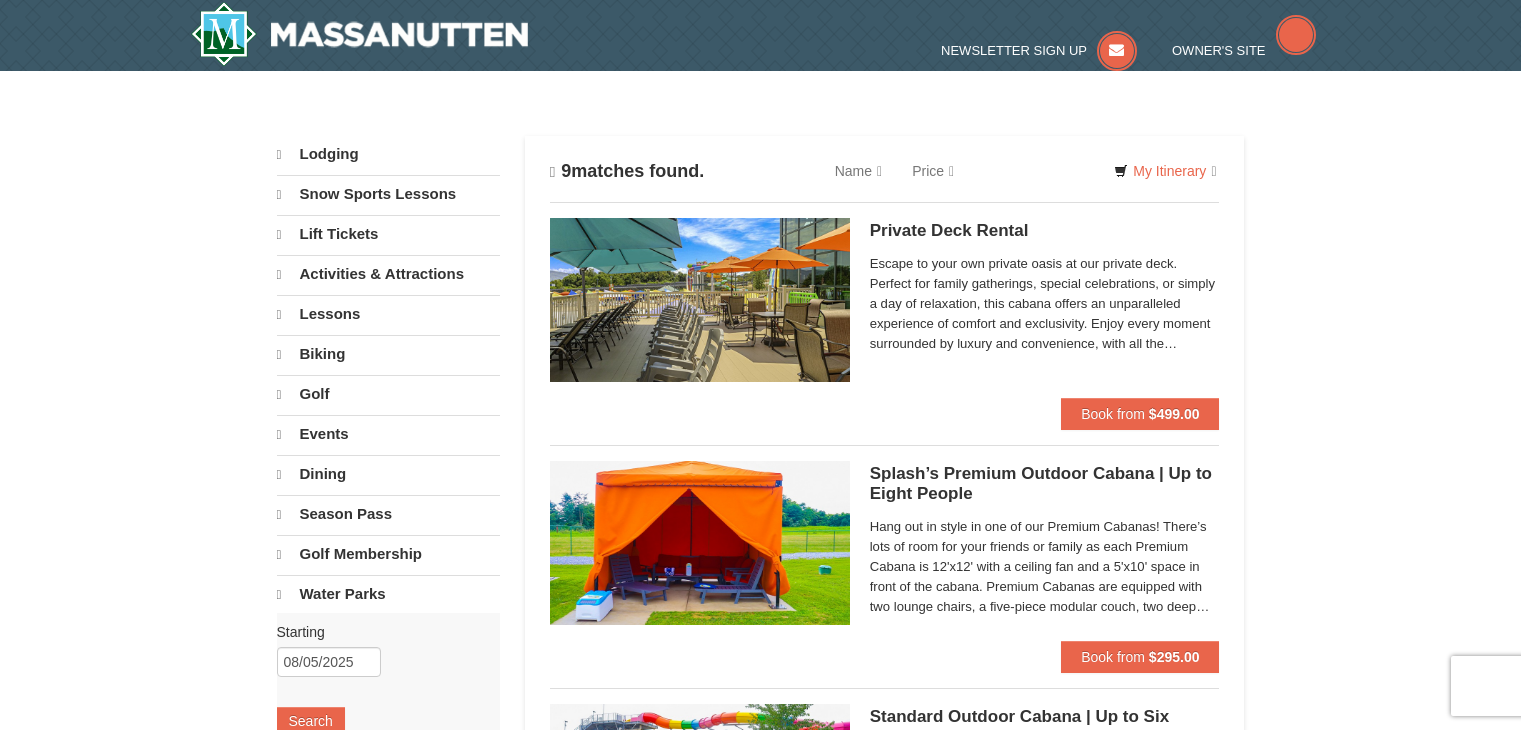 scroll, scrollTop: 0, scrollLeft: 0, axis: both 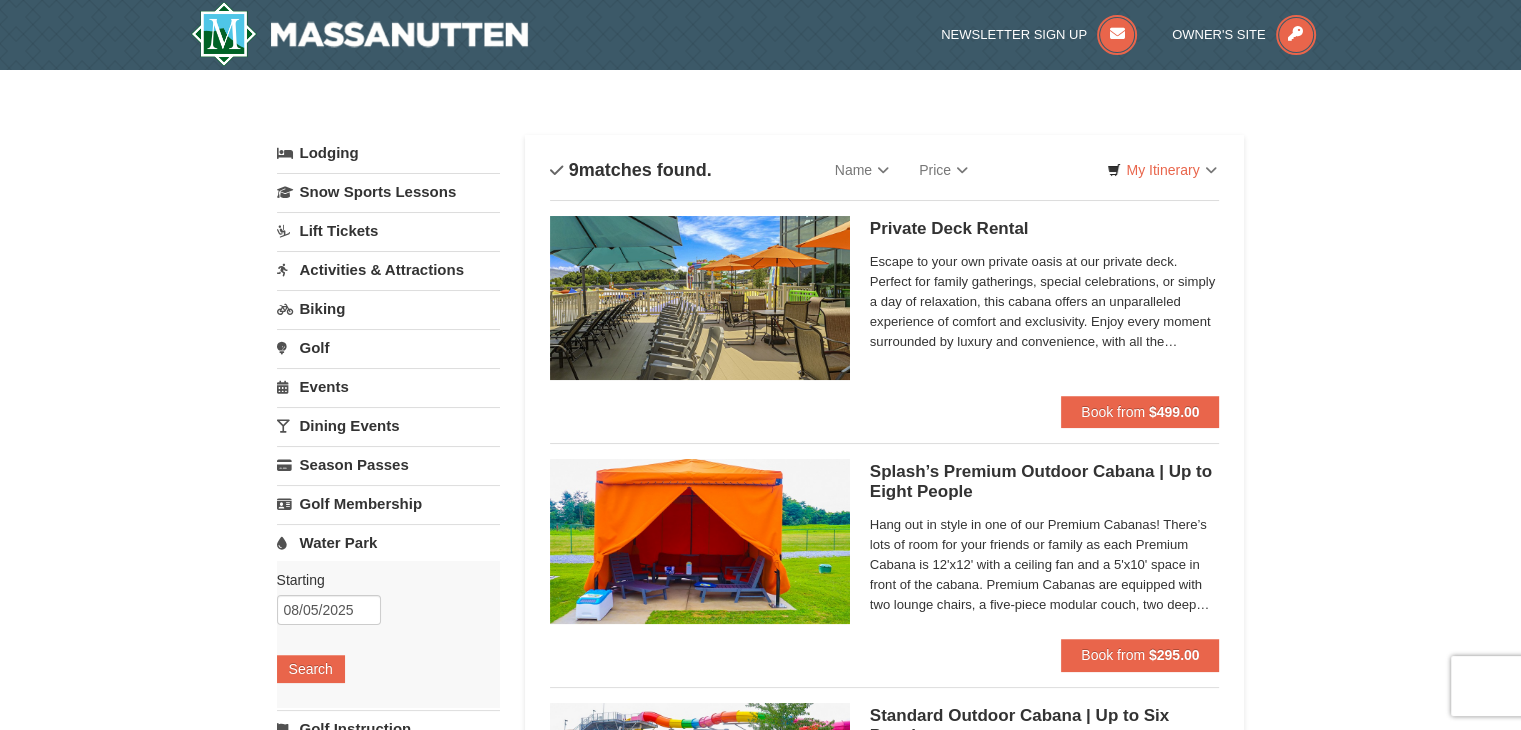 click on "Activities & Attractions" at bounding box center (388, 269) 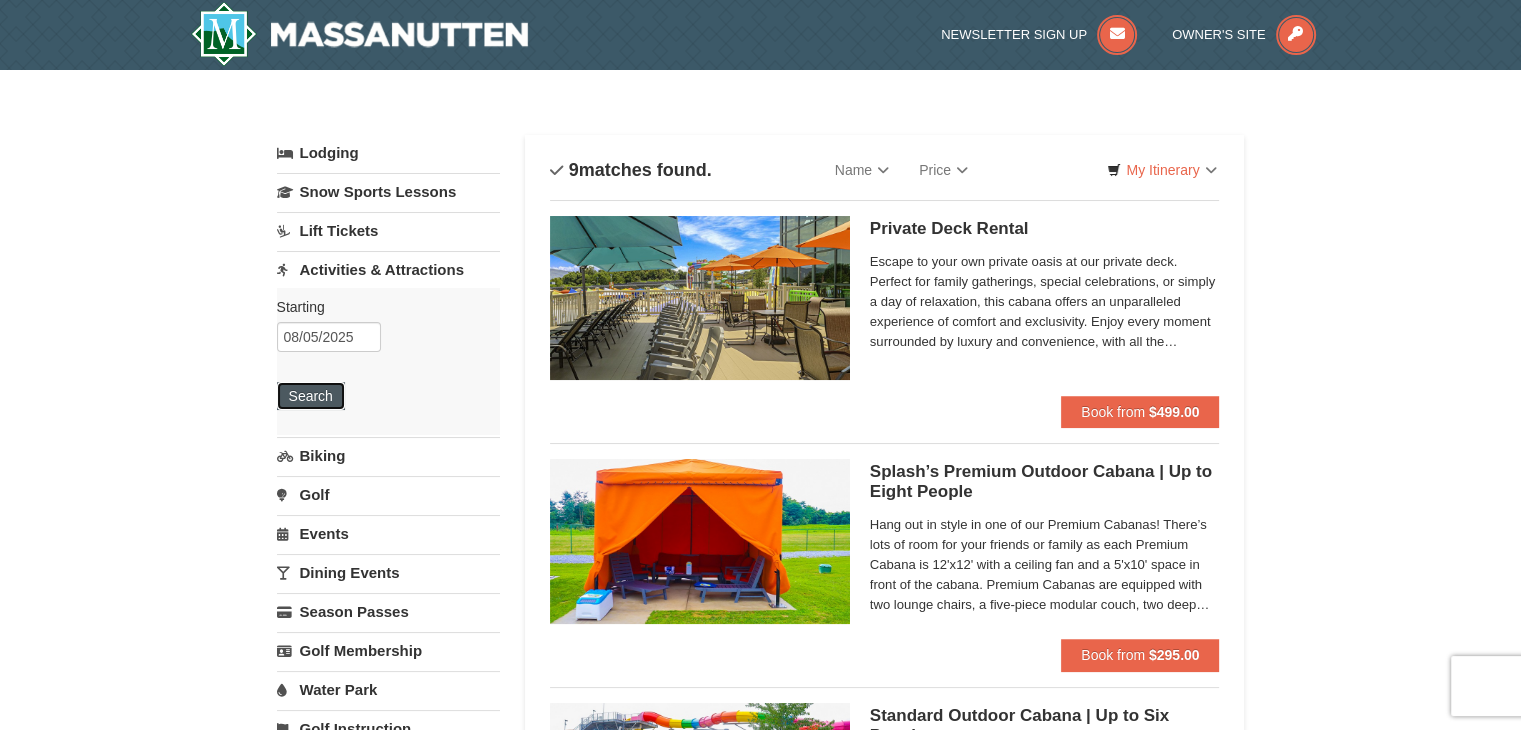 click on "Search" at bounding box center (311, 396) 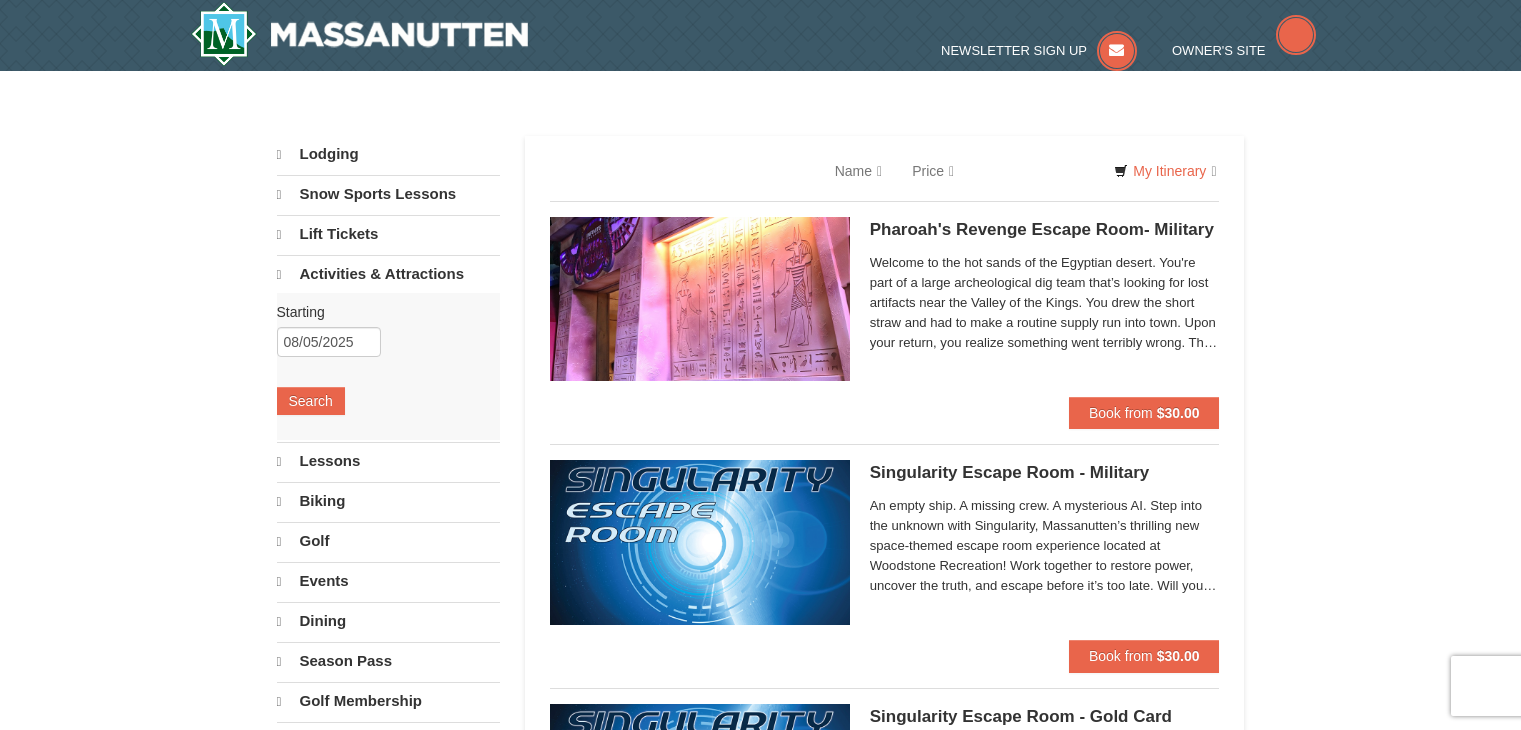 scroll, scrollTop: 0, scrollLeft: 0, axis: both 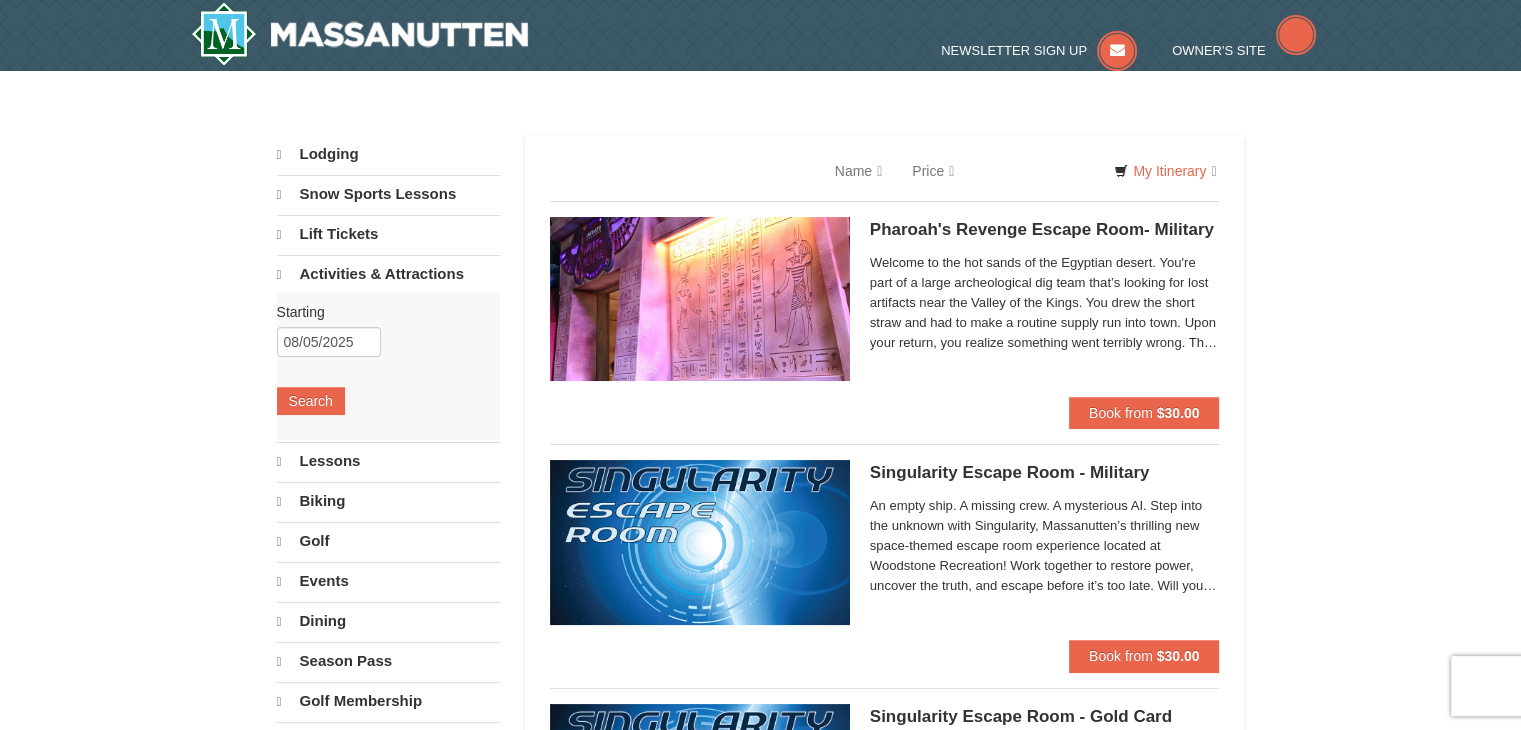 select on "8" 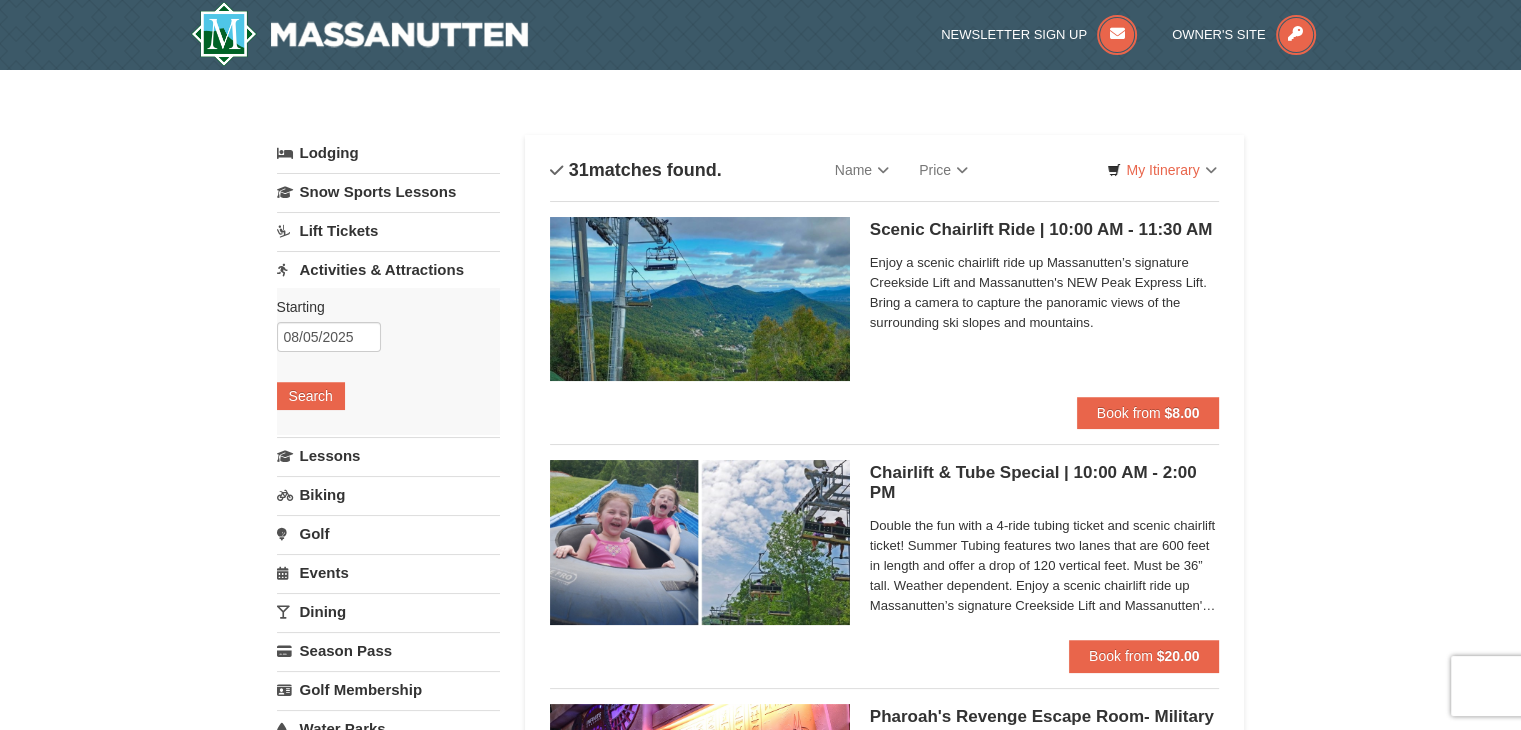 scroll, scrollTop: 0, scrollLeft: 0, axis: both 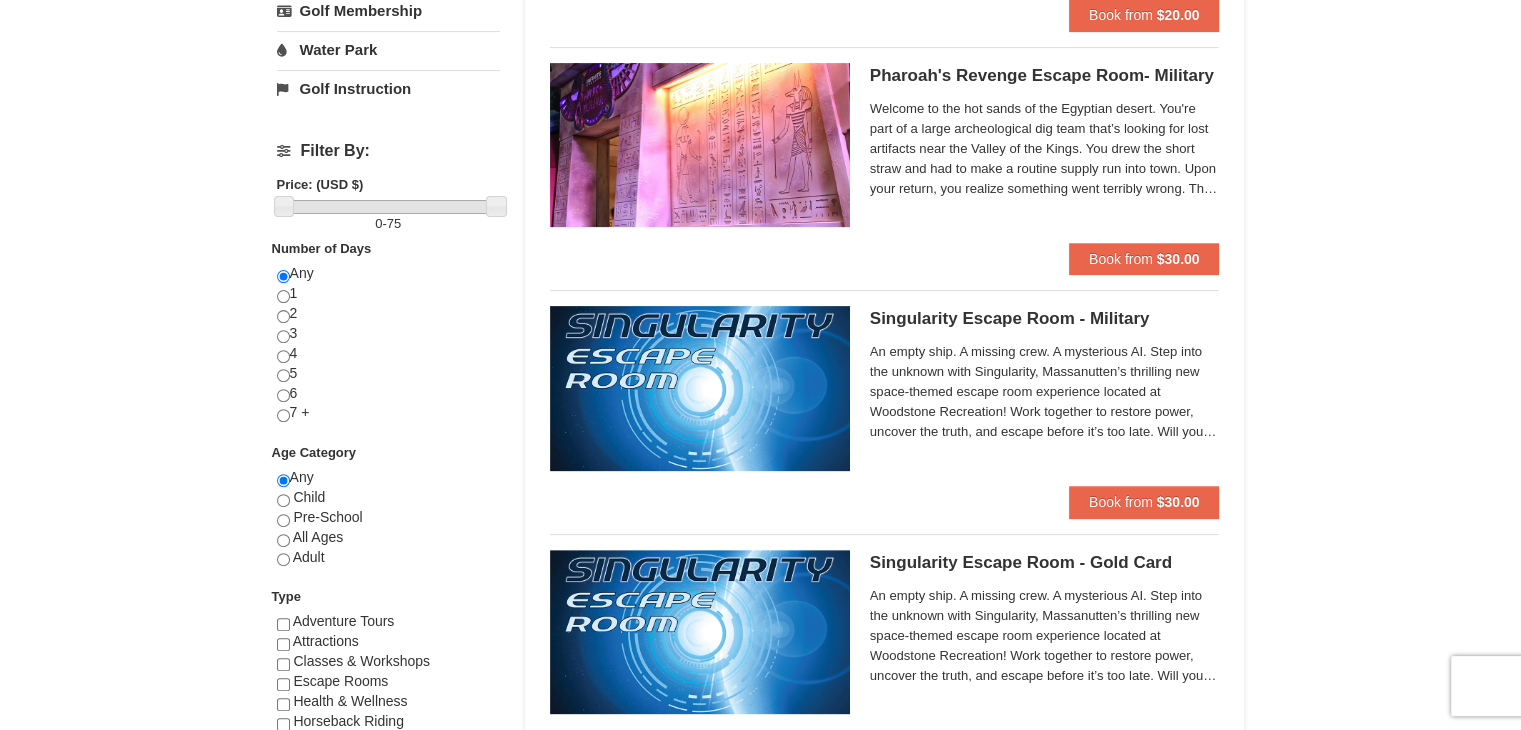 click on "Pharoah's Revenge Escape Room- Military  Massanutten Escape Rooms & Virtual Reality" at bounding box center (1045, 76) 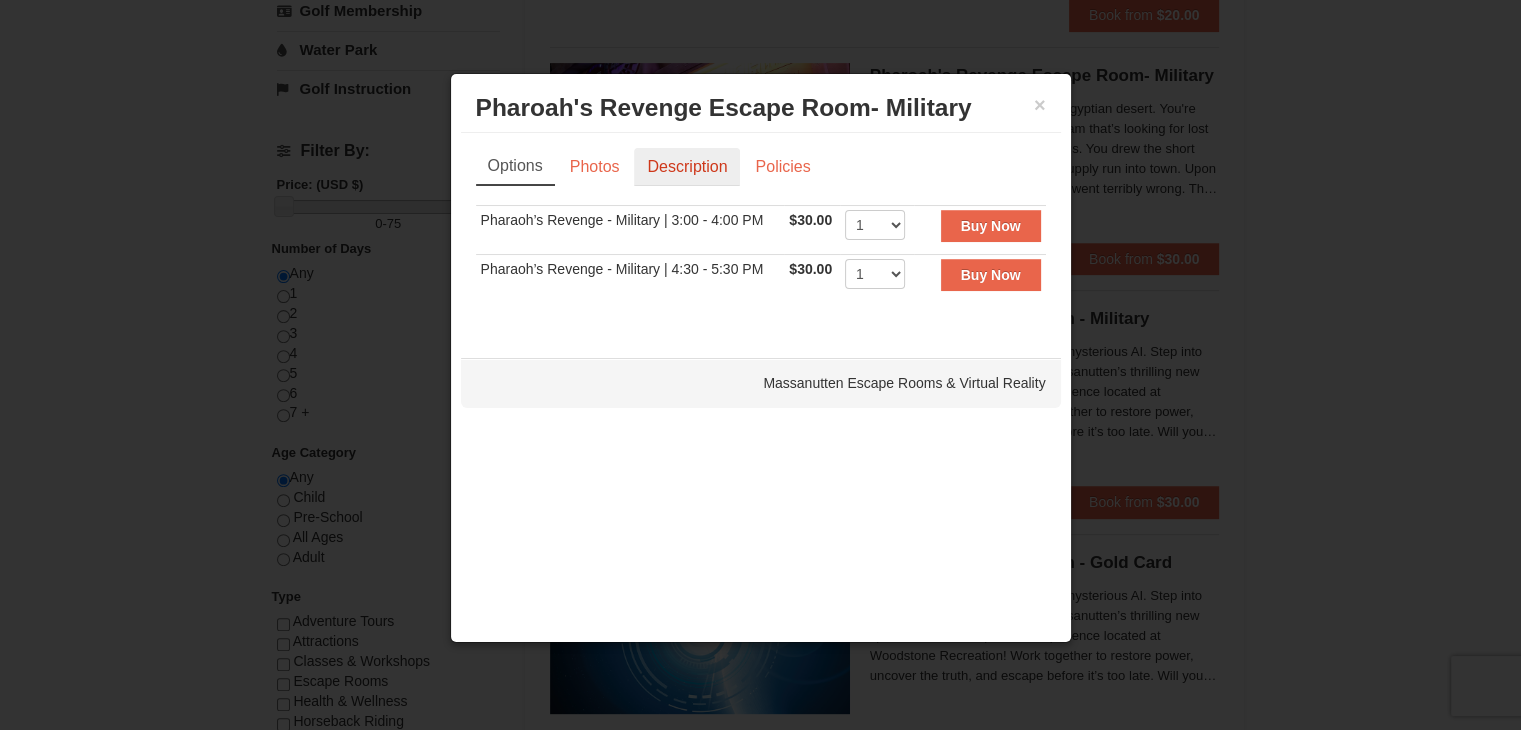 click on "Description" at bounding box center [687, 167] 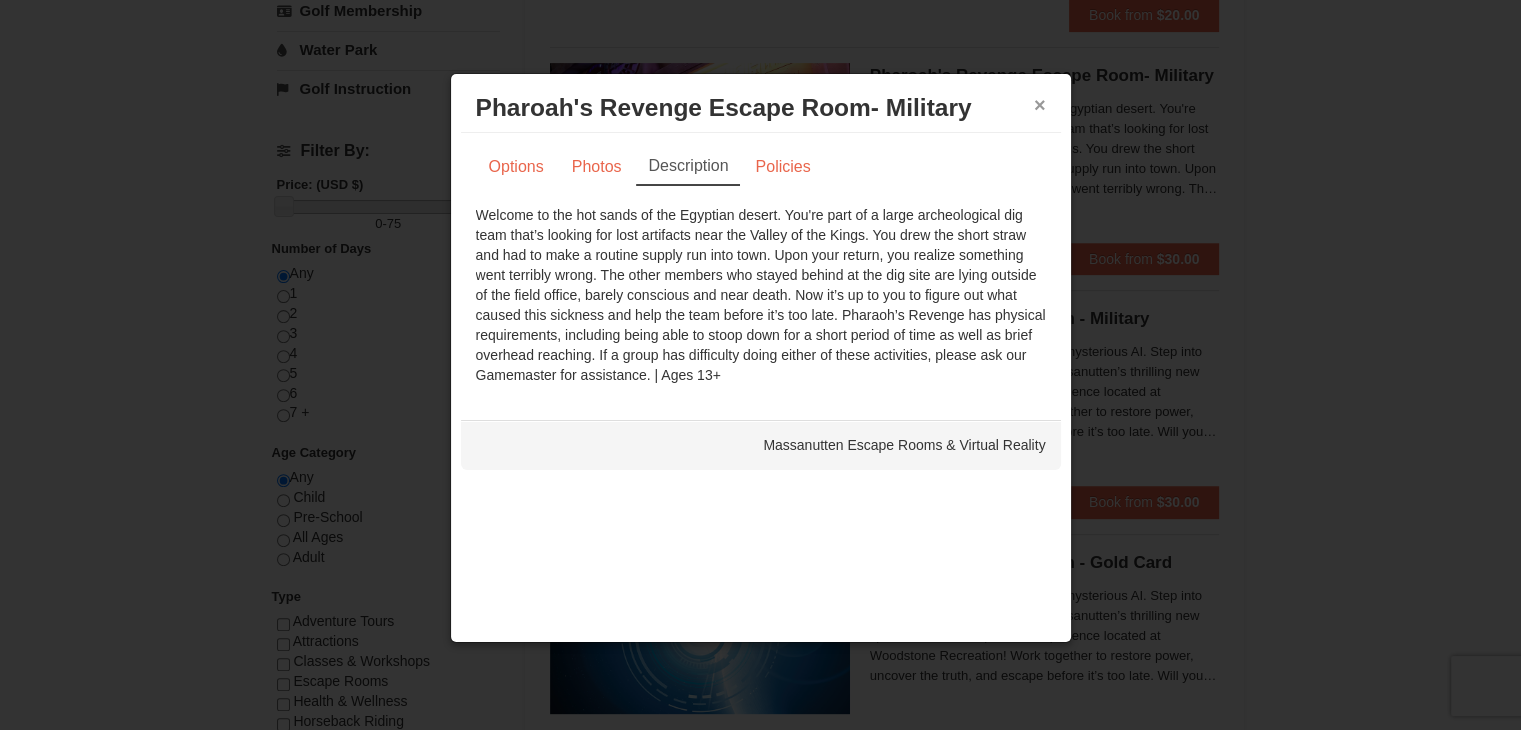 click on "×" at bounding box center (1040, 105) 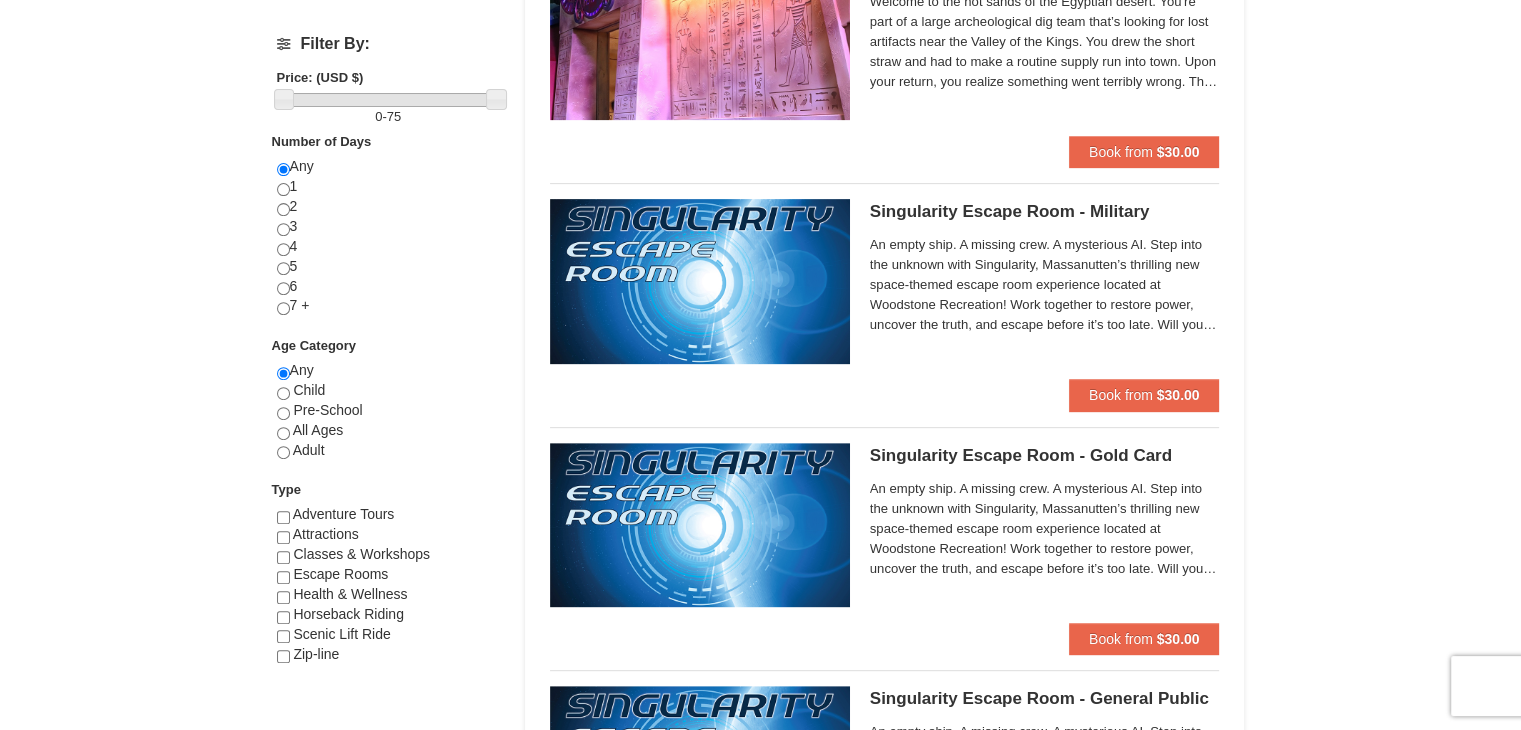 scroll, scrollTop: 763, scrollLeft: 0, axis: vertical 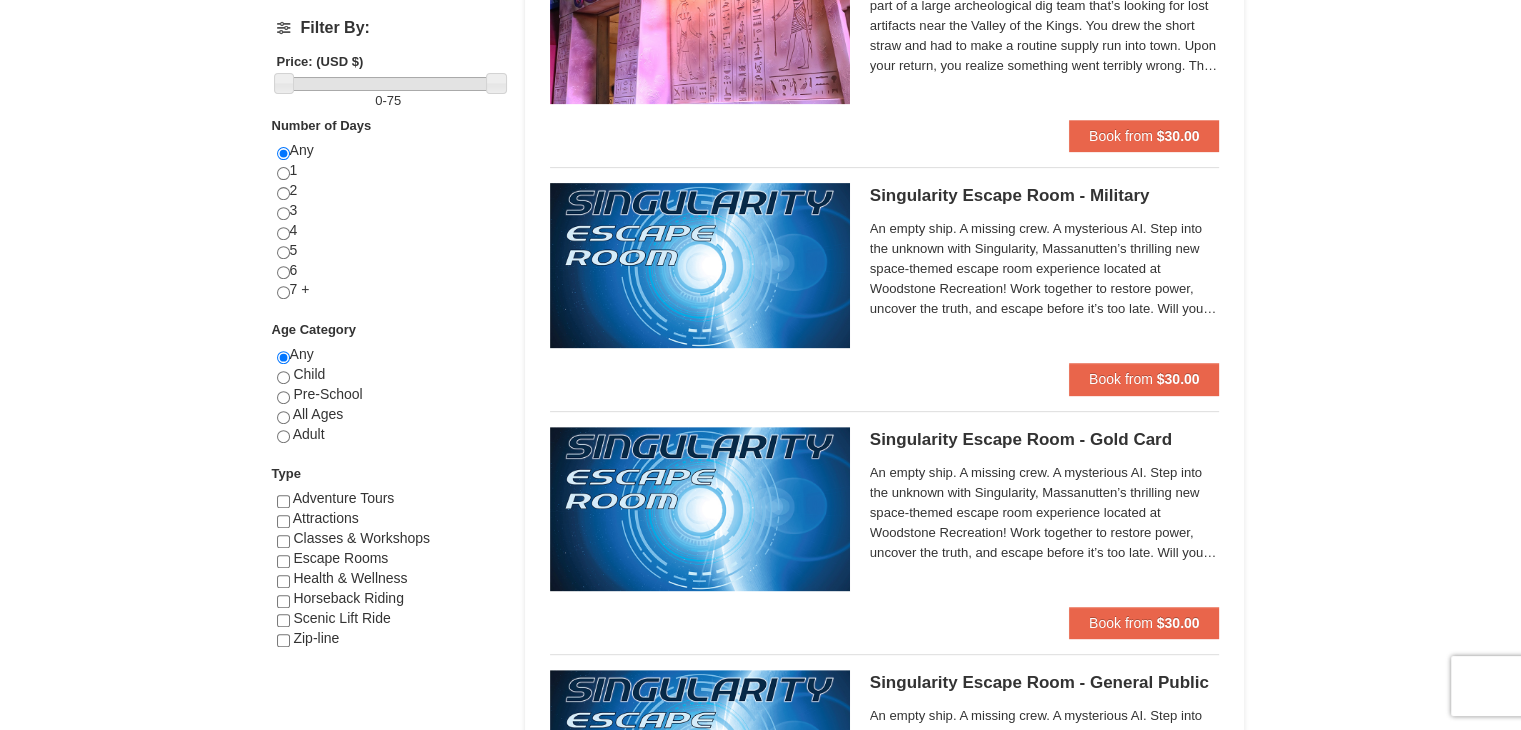click on "Singularity Escape Room - Military  Massanutten Escape Rooms & Virtual Reality" at bounding box center [1045, 196] 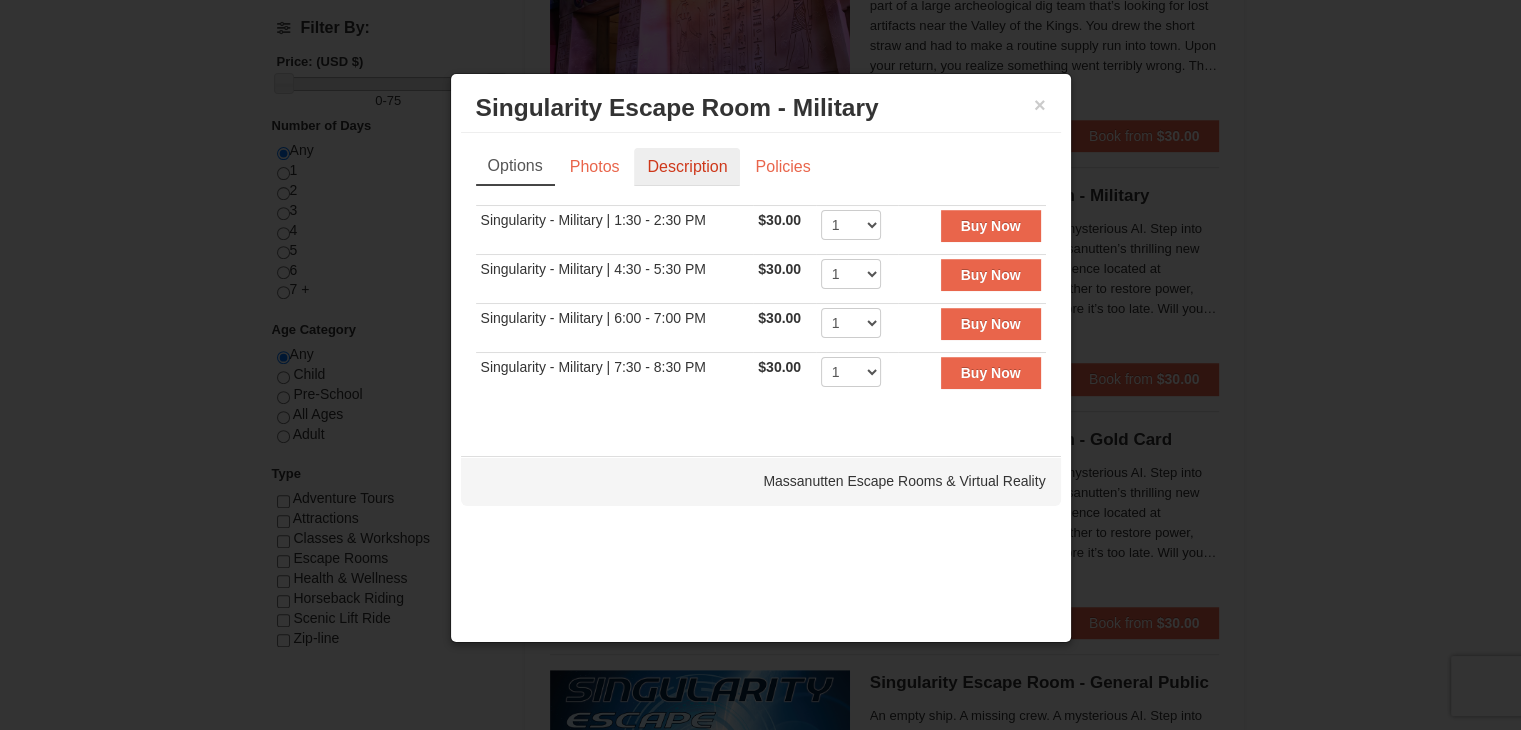 click on "Description" at bounding box center (687, 167) 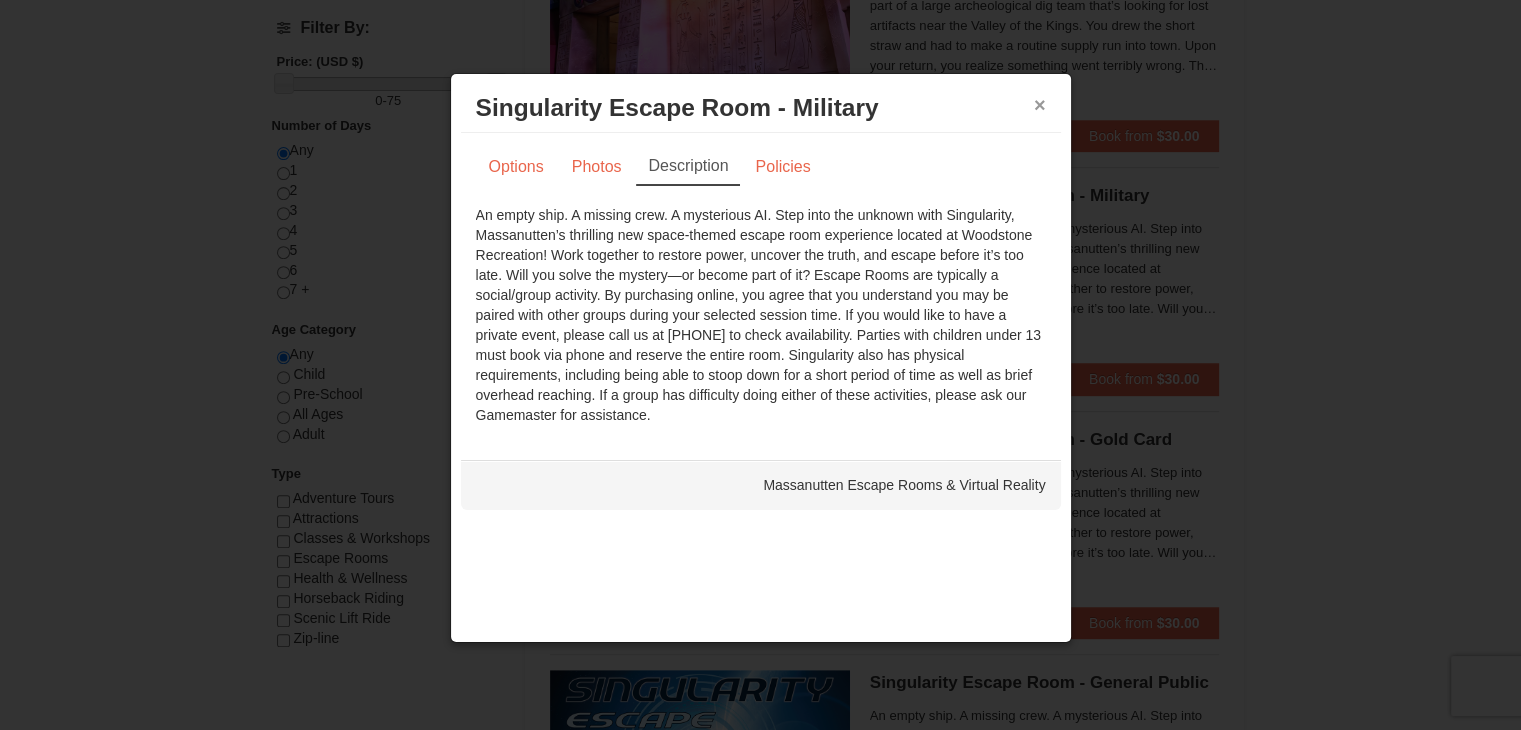 click on "×" at bounding box center (1040, 105) 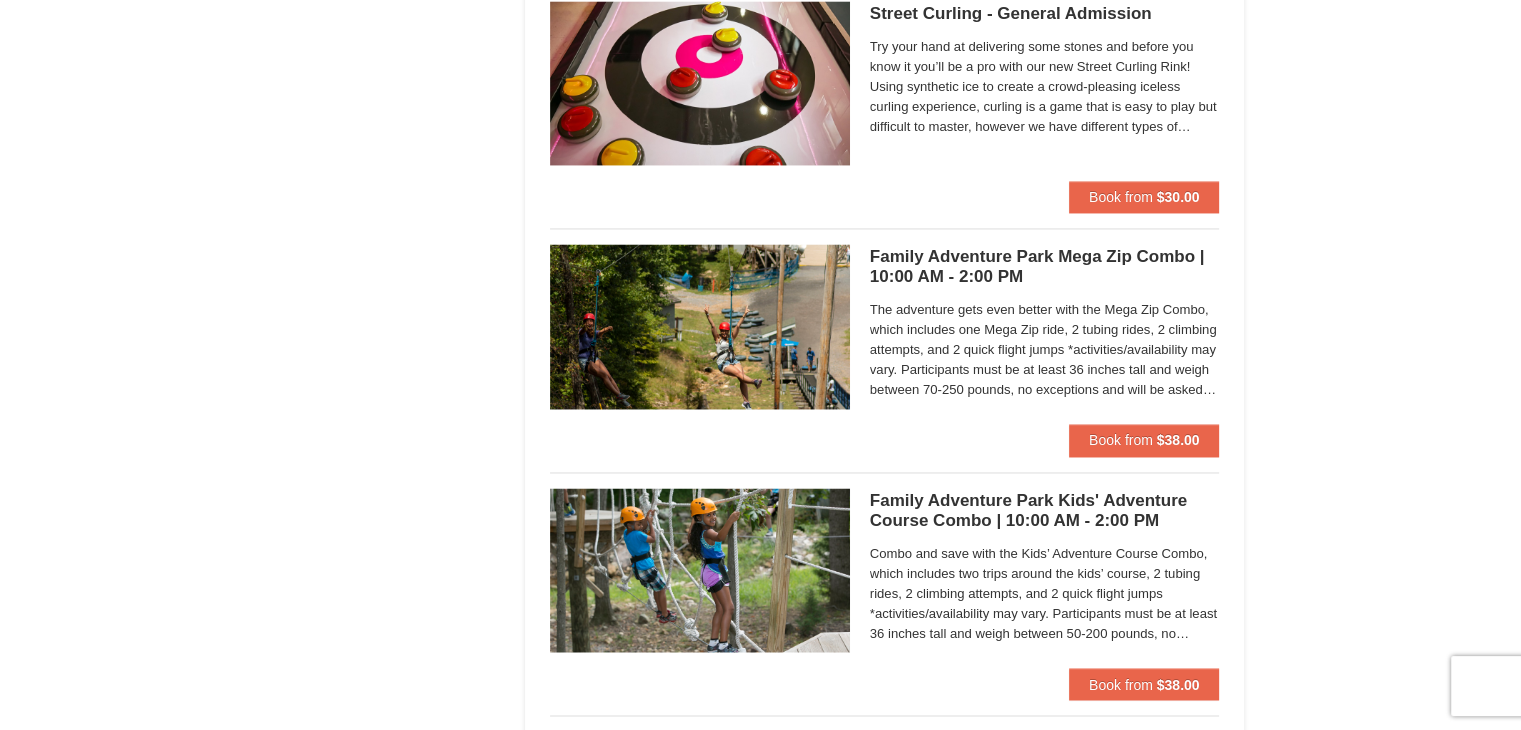 scroll, scrollTop: 3136, scrollLeft: 0, axis: vertical 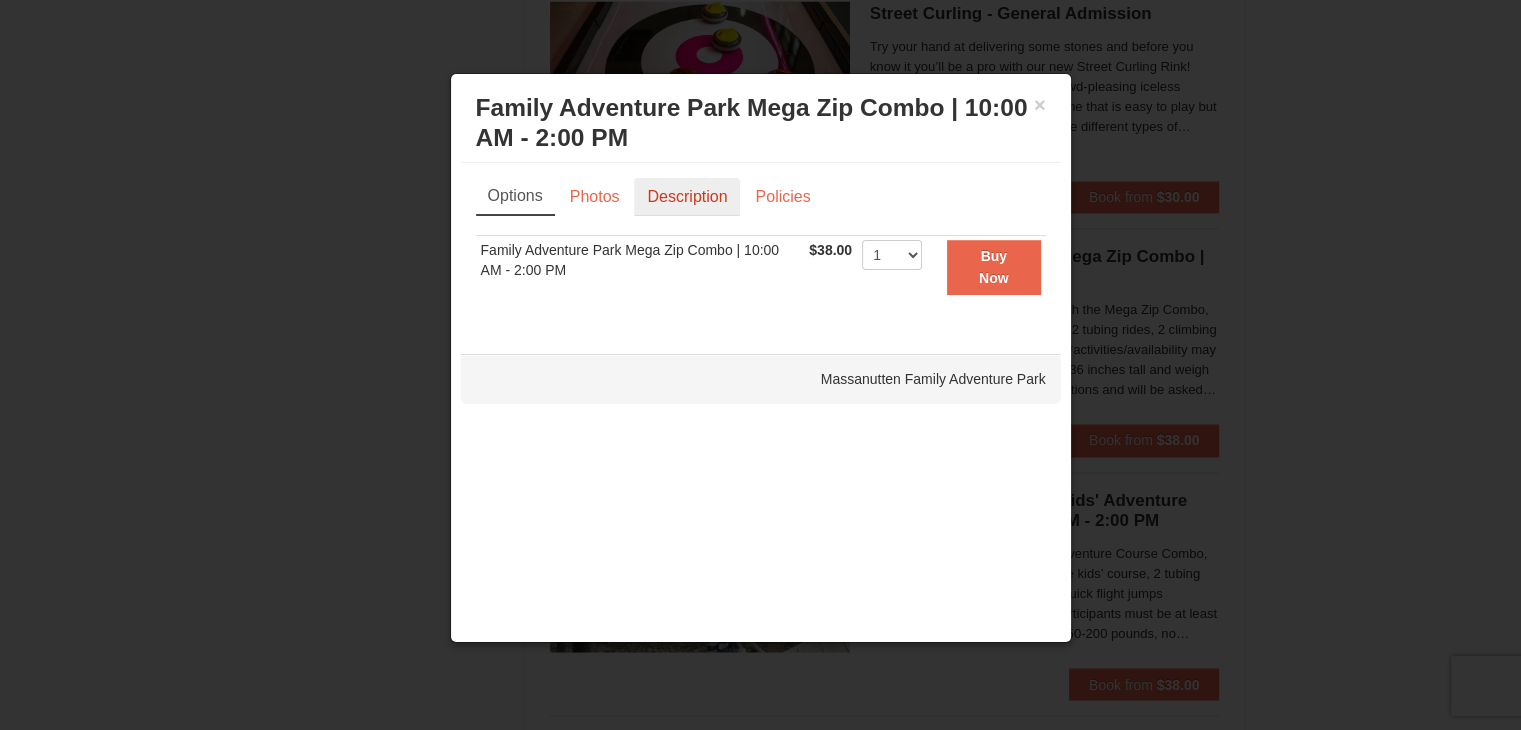 click on "Description" at bounding box center [687, 197] 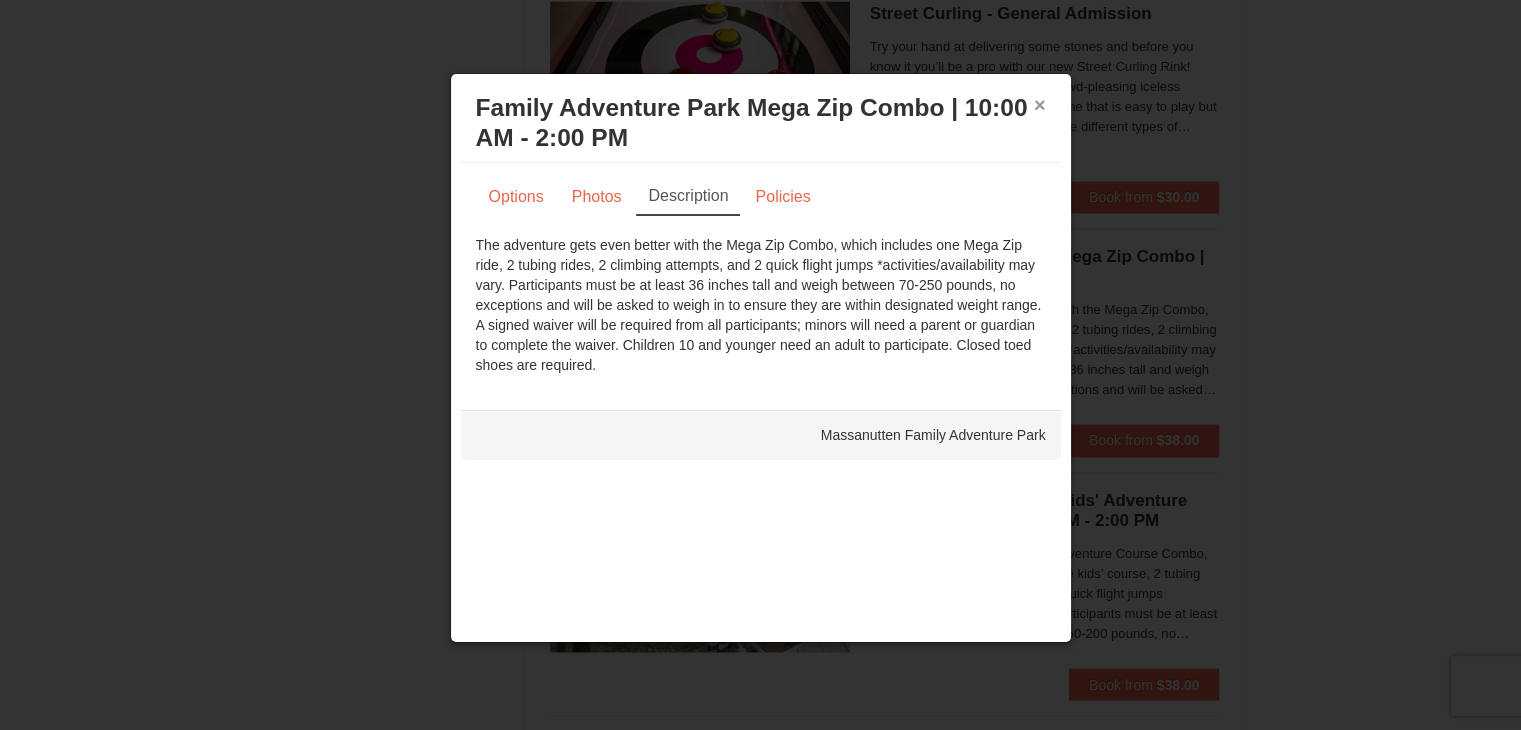 click on "×" at bounding box center [1040, 105] 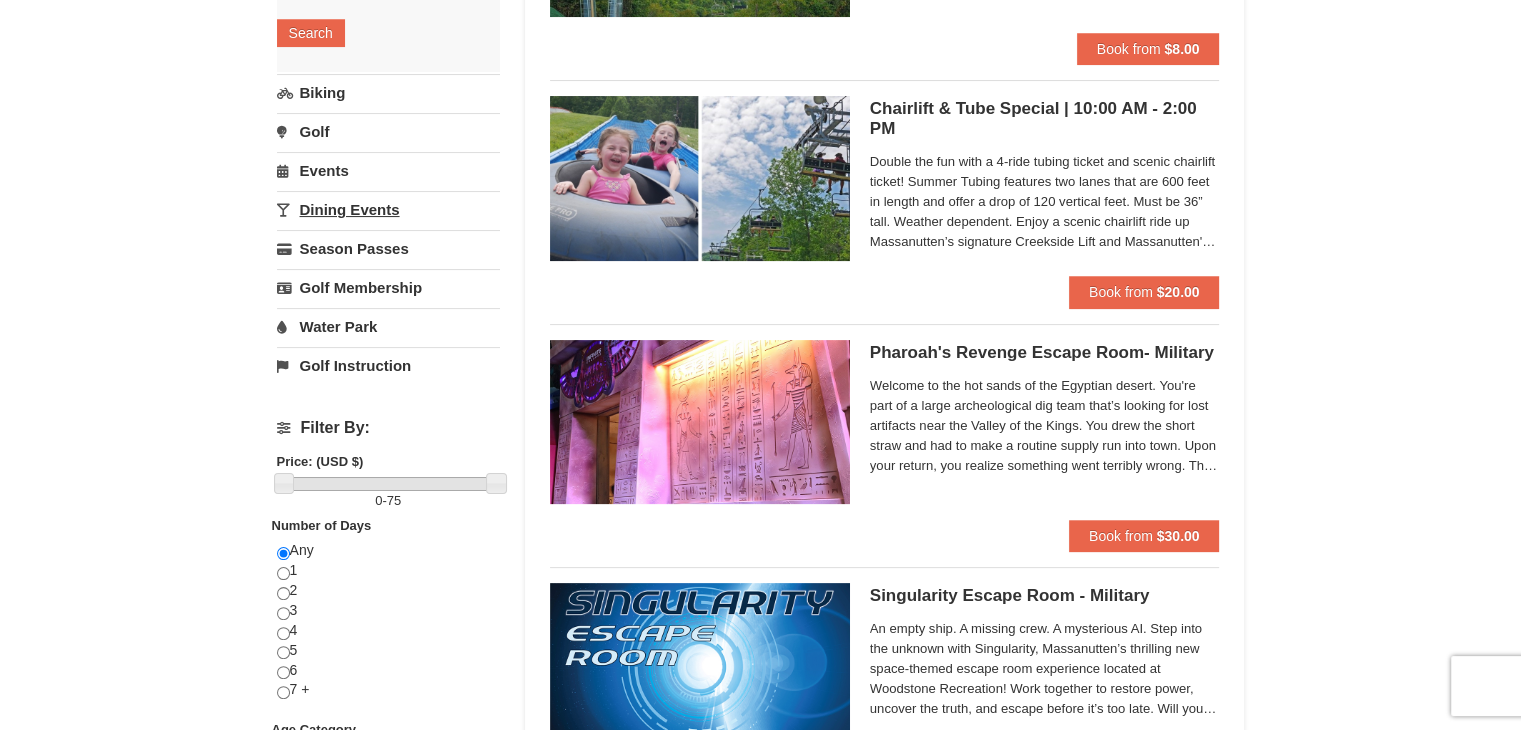 scroll, scrollTop: 0, scrollLeft: 0, axis: both 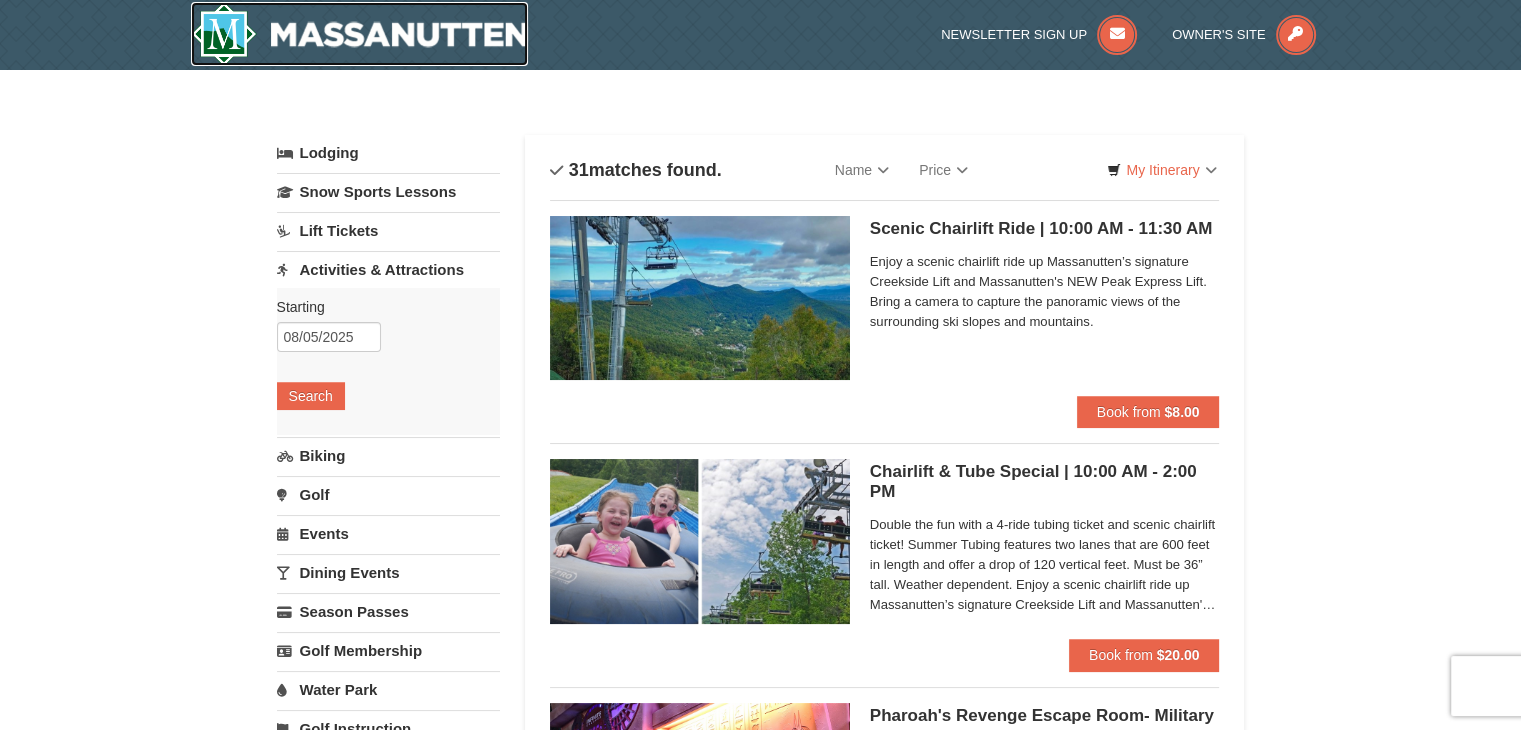click at bounding box center (360, 34) 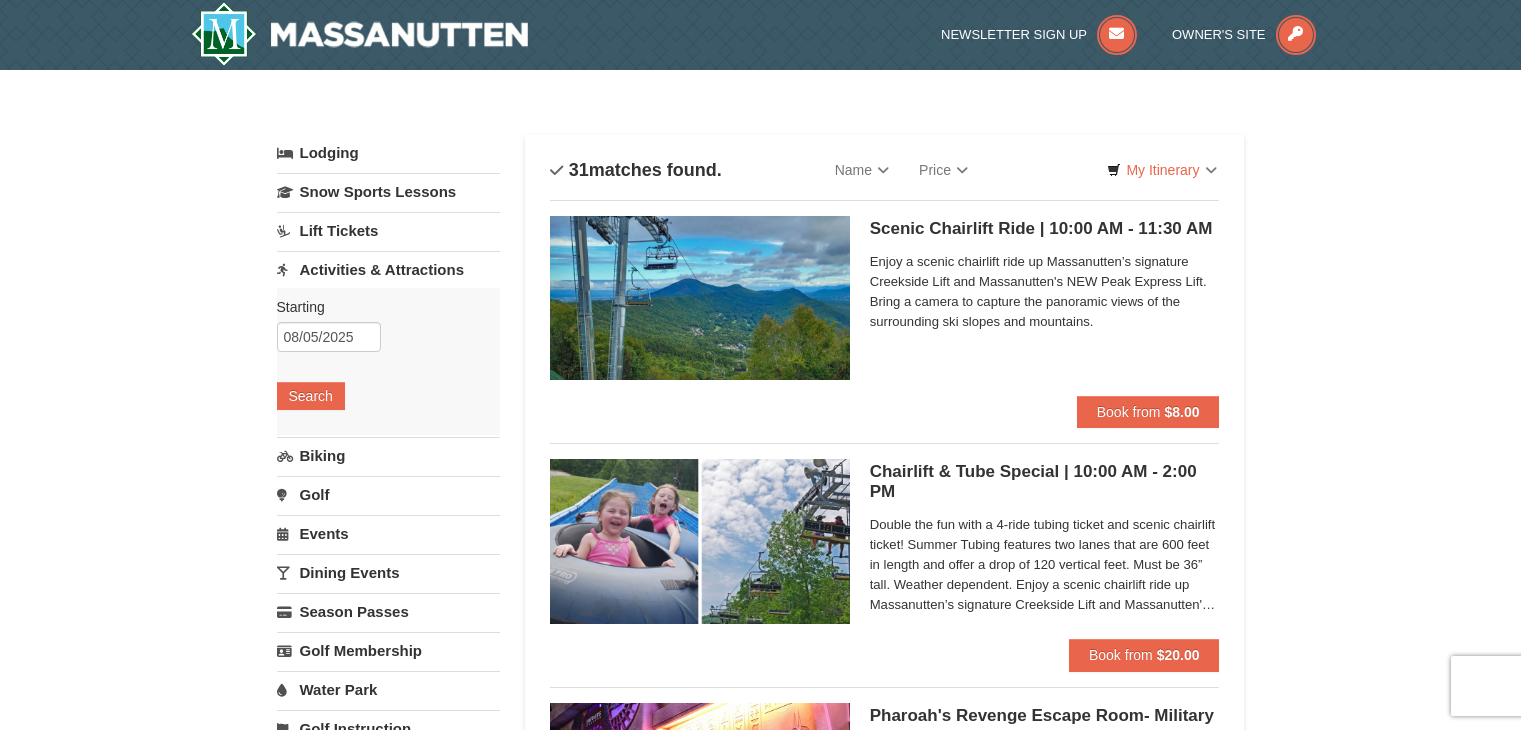 scroll, scrollTop: 0, scrollLeft: 0, axis: both 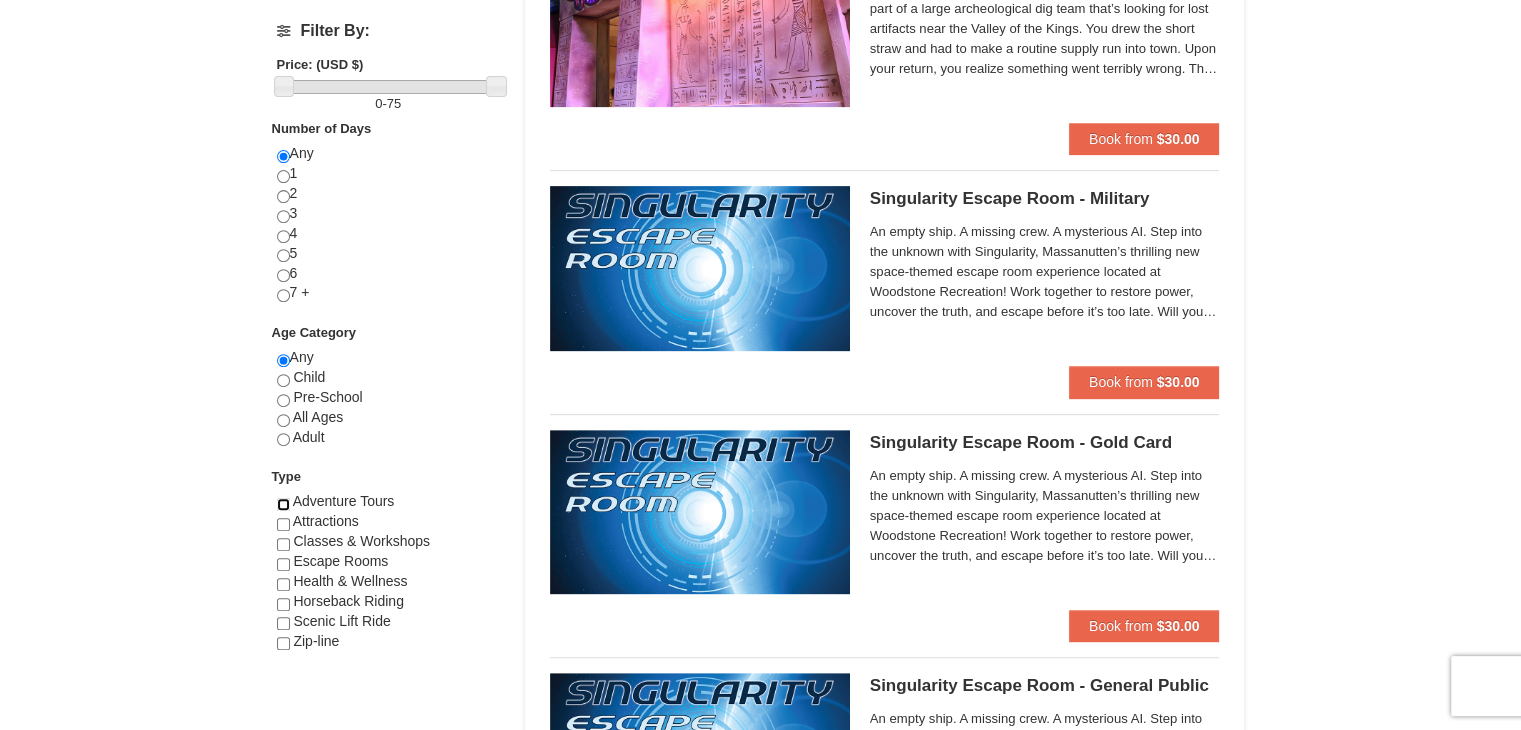 click at bounding box center (283, 504) 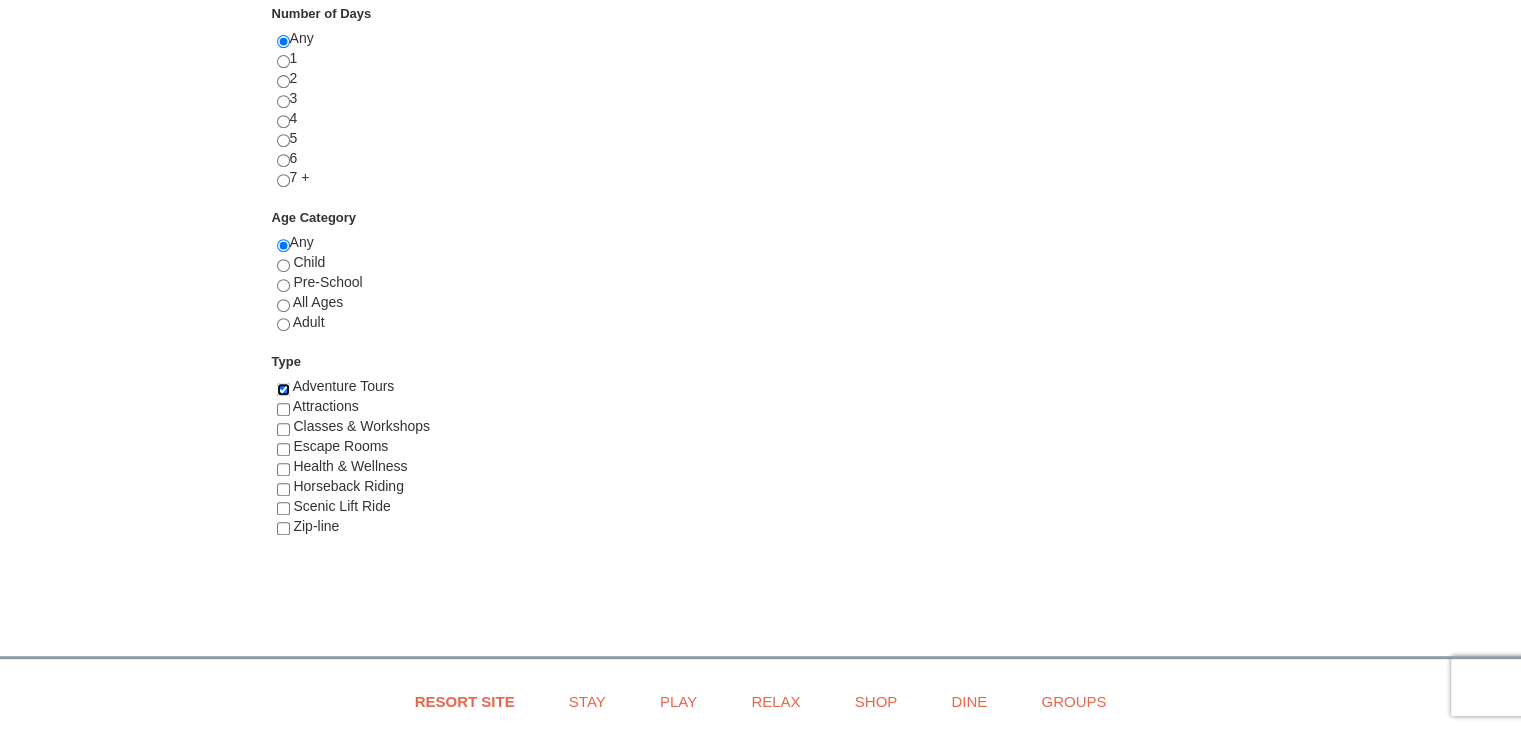 scroll, scrollTop: 876, scrollLeft: 0, axis: vertical 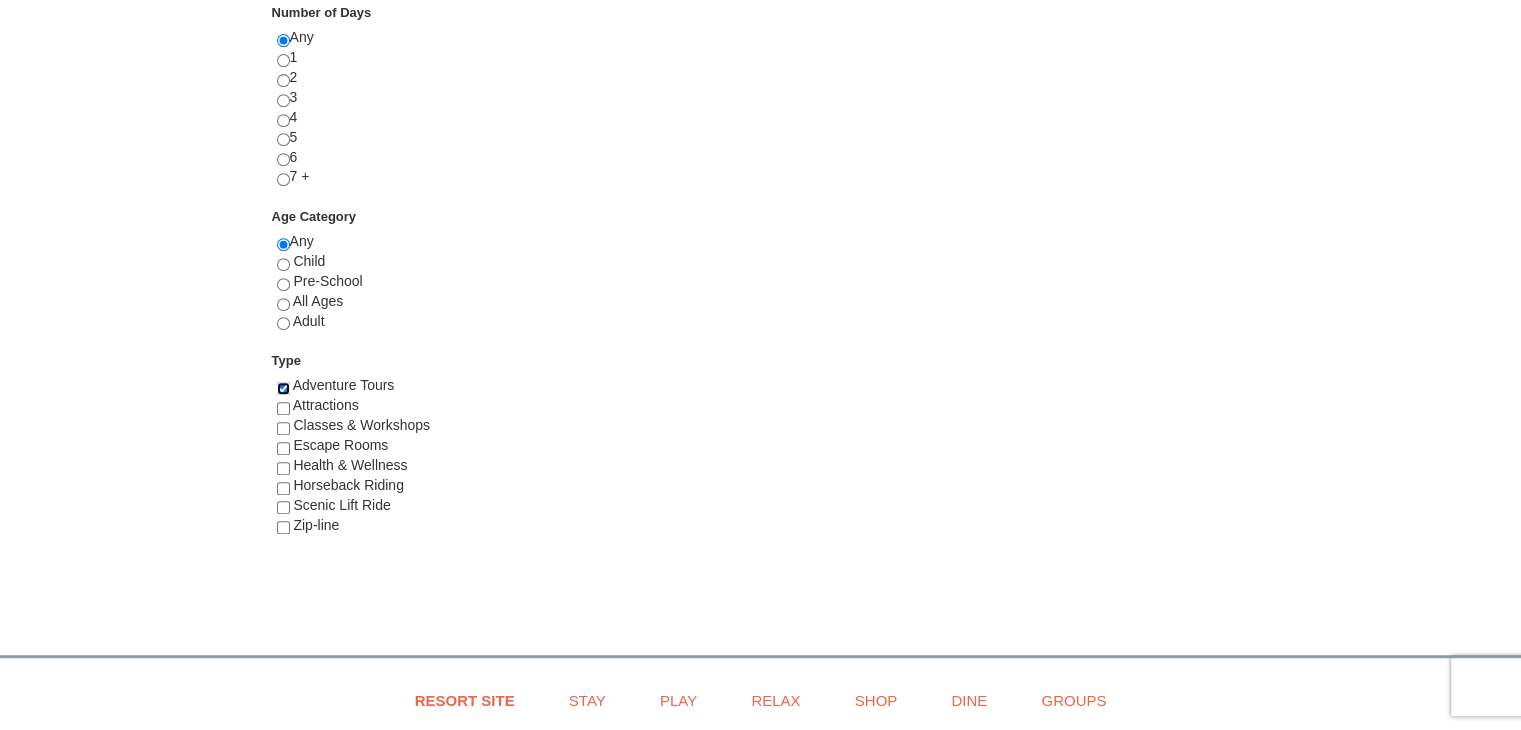 click at bounding box center (283, 388) 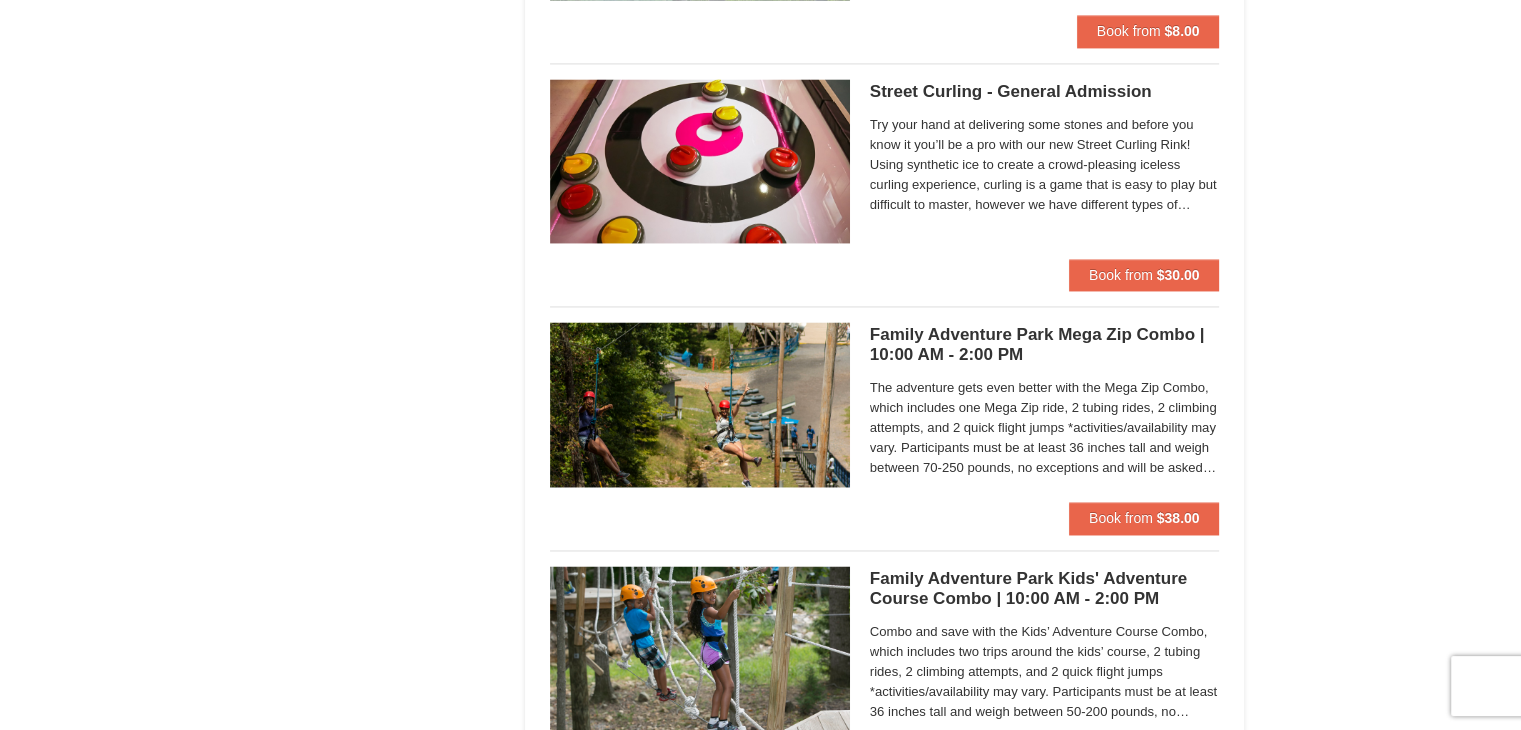 scroll, scrollTop: 3246, scrollLeft: 0, axis: vertical 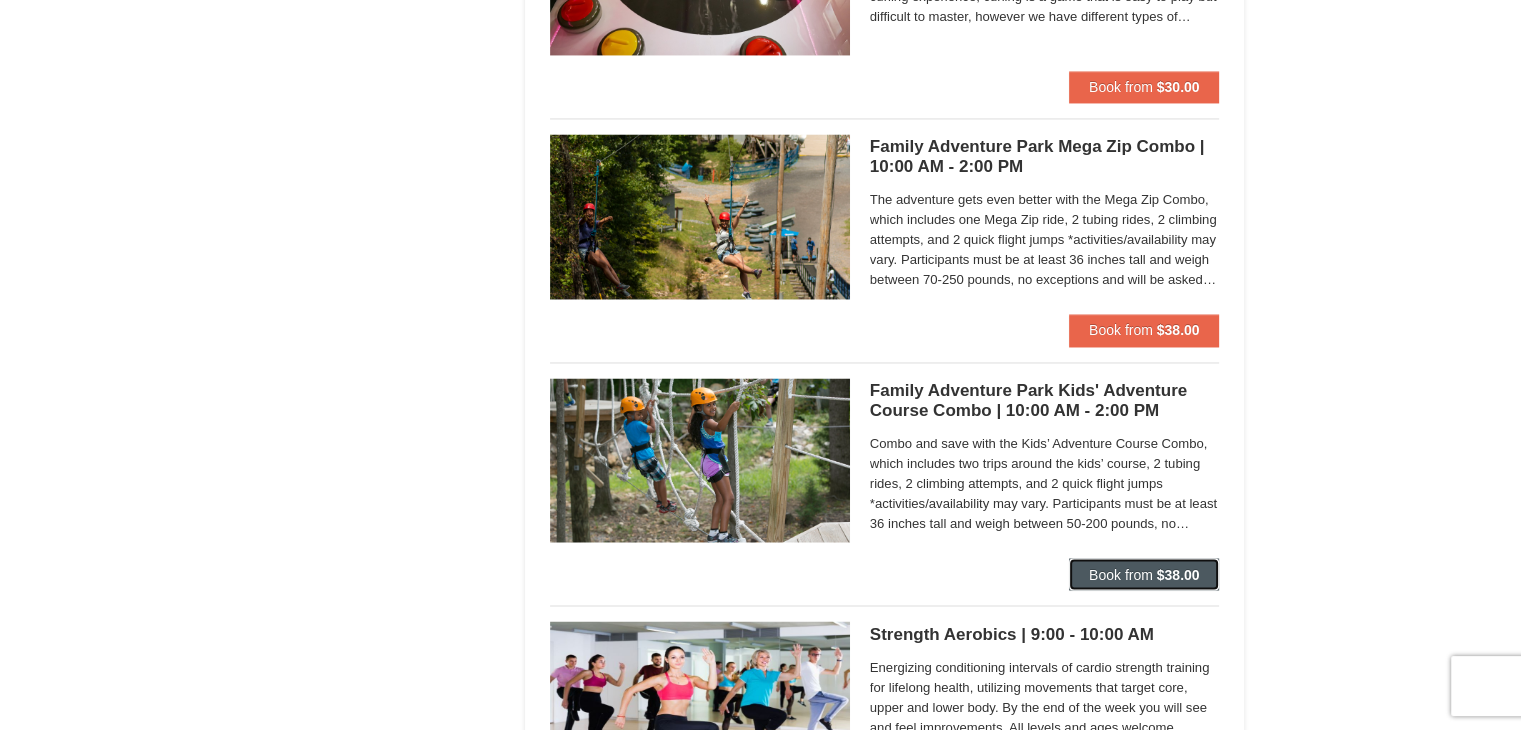 click on "Book from" at bounding box center [1121, 574] 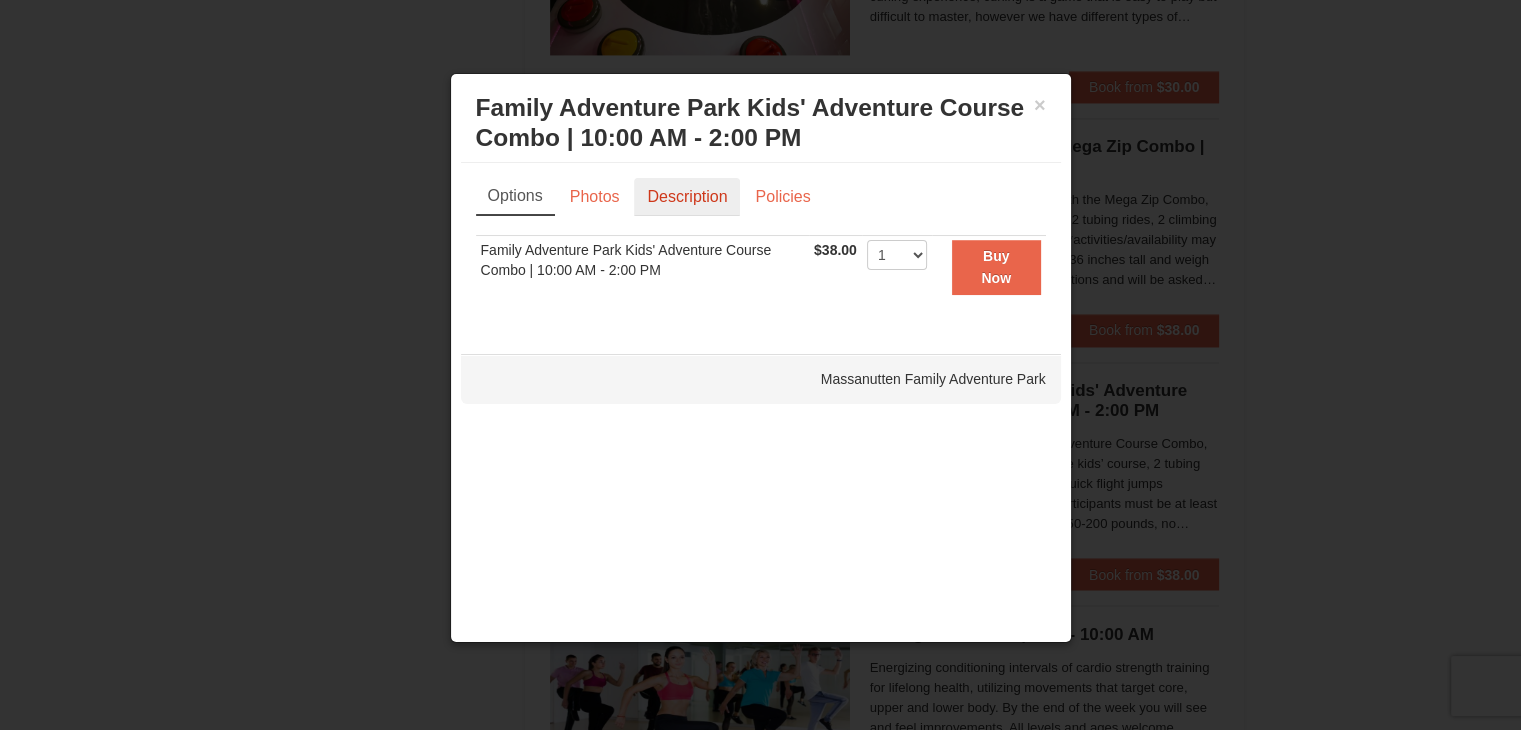 click on "Description" at bounding box center (687, 197) 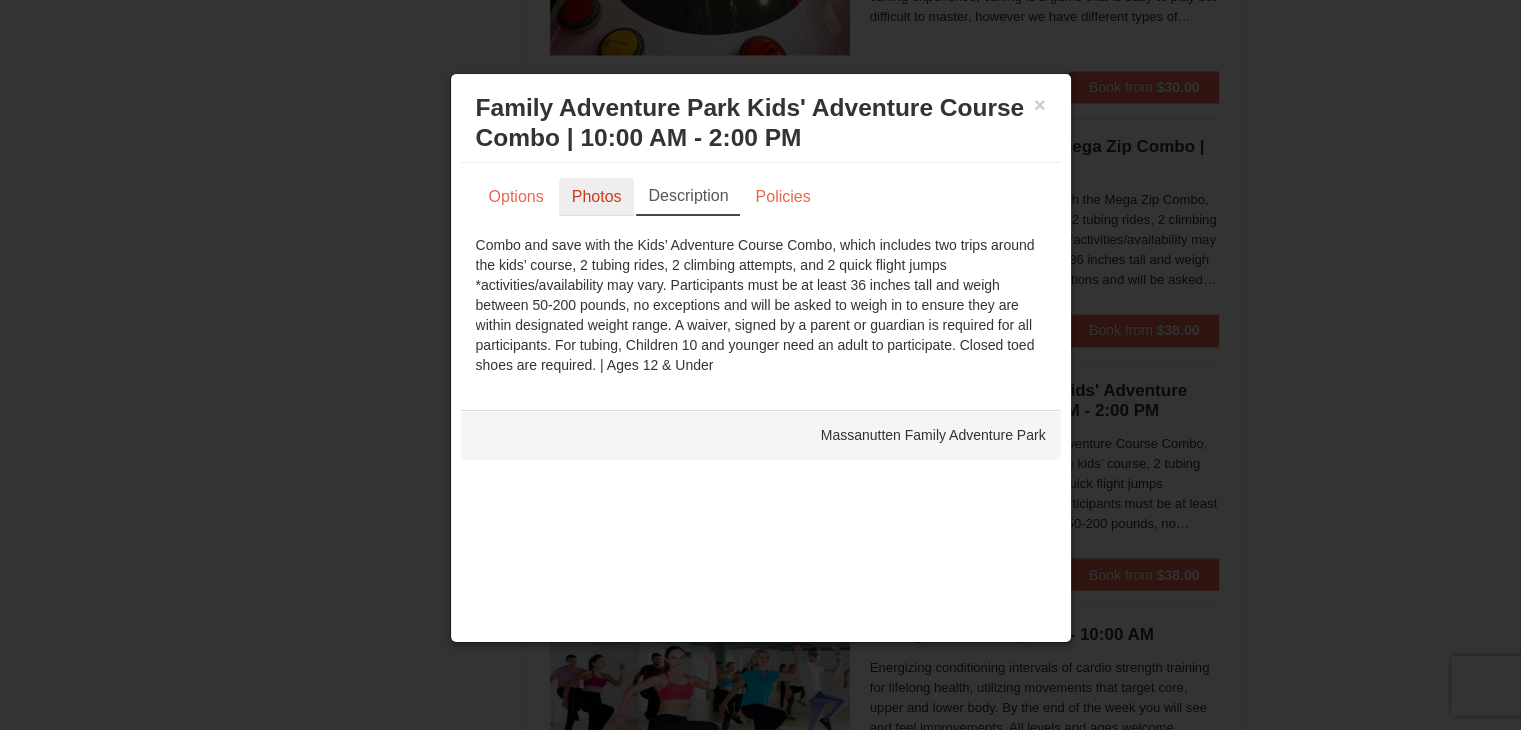 click on "Photos" at bounding box center (597, 197) 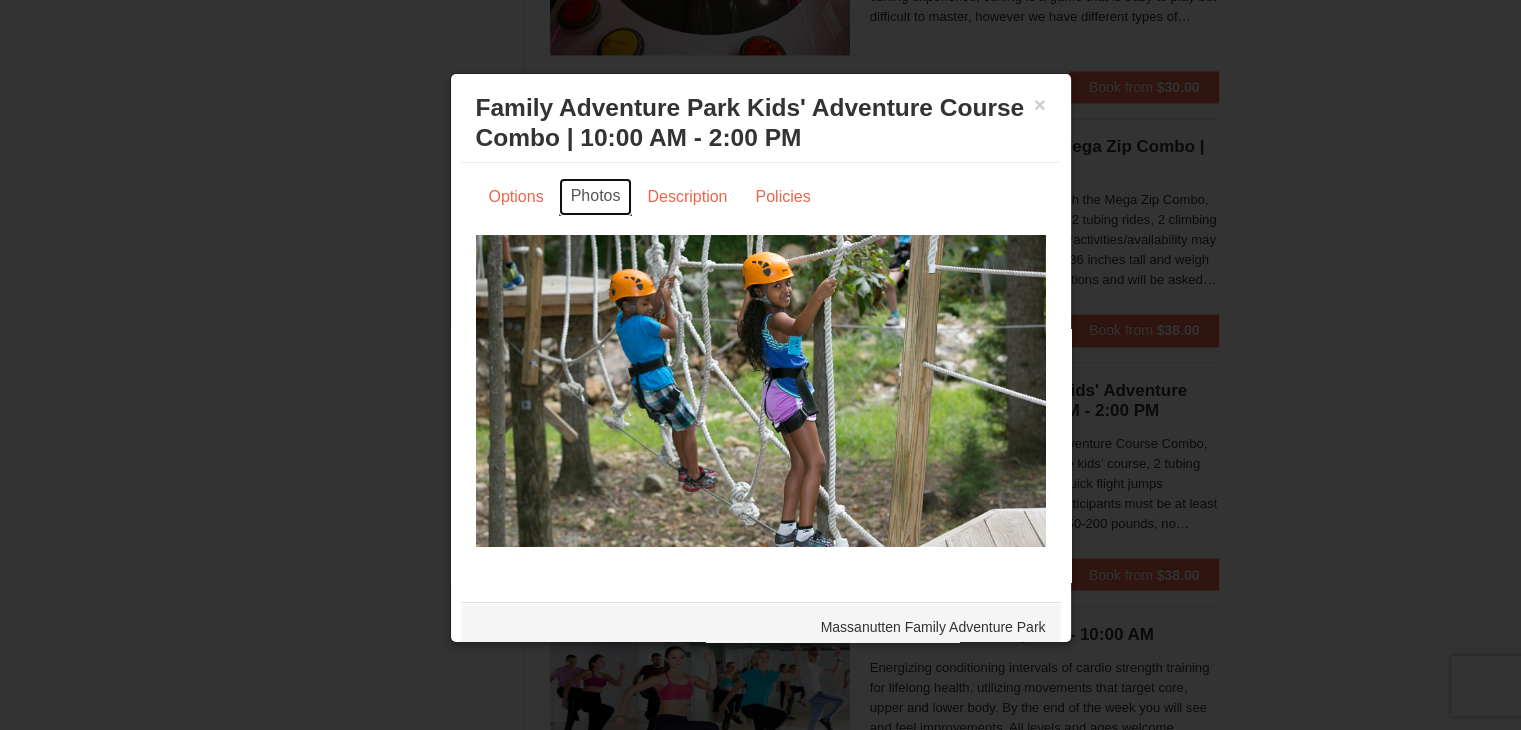 scroll, scrollTop: 12, scrollLeft: 0, axis: vertical 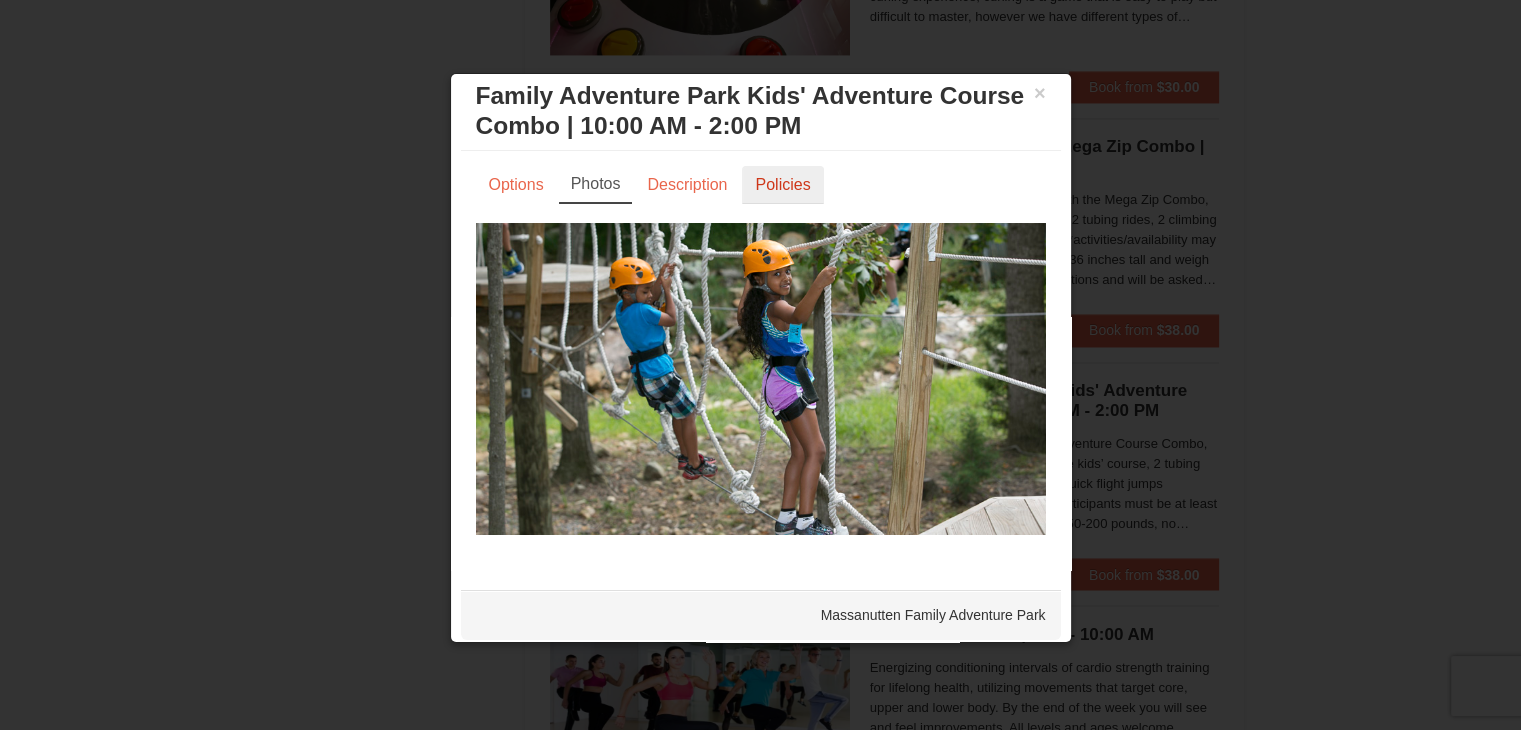 click on "Policies" at bounding box center (782, 185) 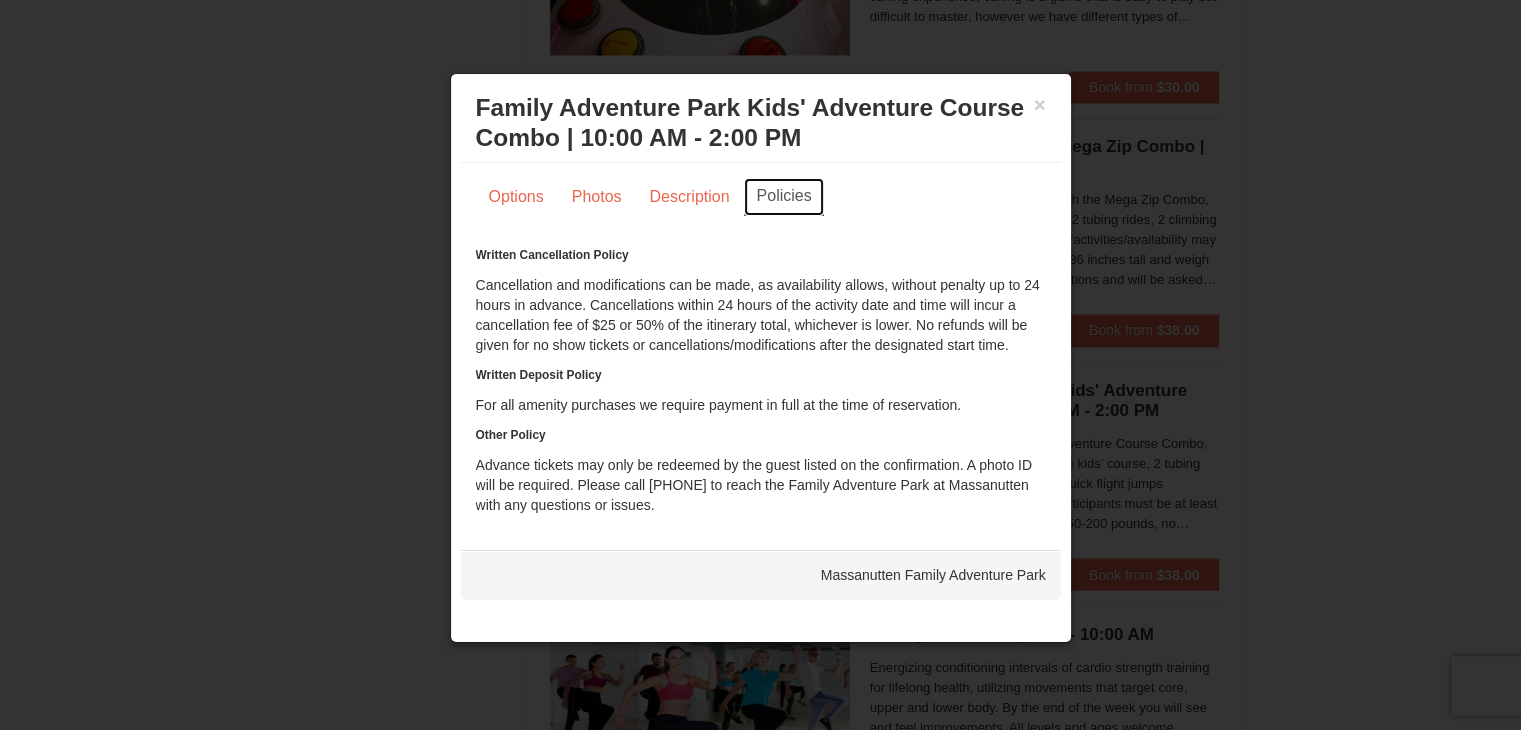 scroll, scrollTop: 3291, scrollLeft: 0, axis: vertical 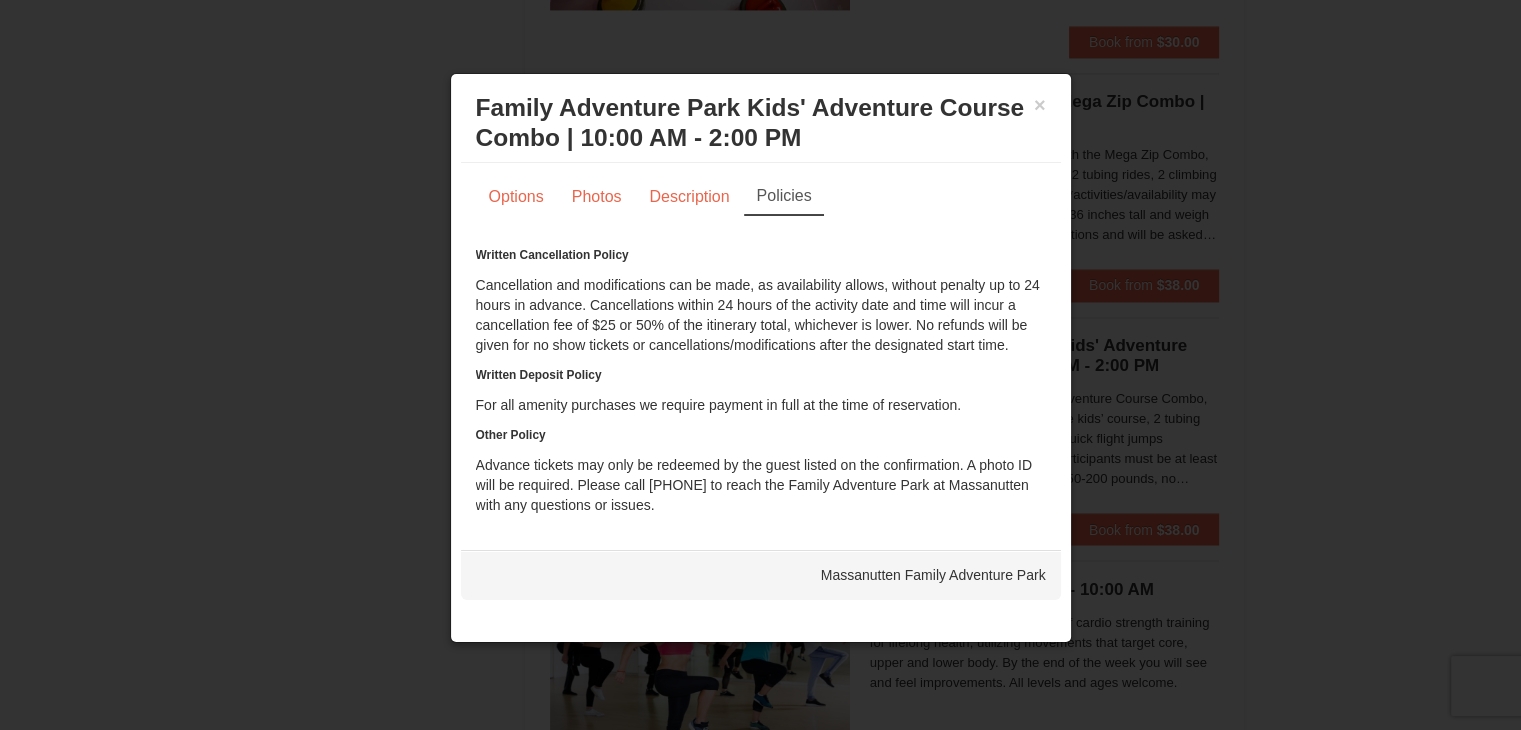 click on "×
Family Adventure Park Kids' Adventure Course Combo | 10:00 AM - 2:00 PM  Massanutten Family Adventure Park" at bounding box center (761, 123) 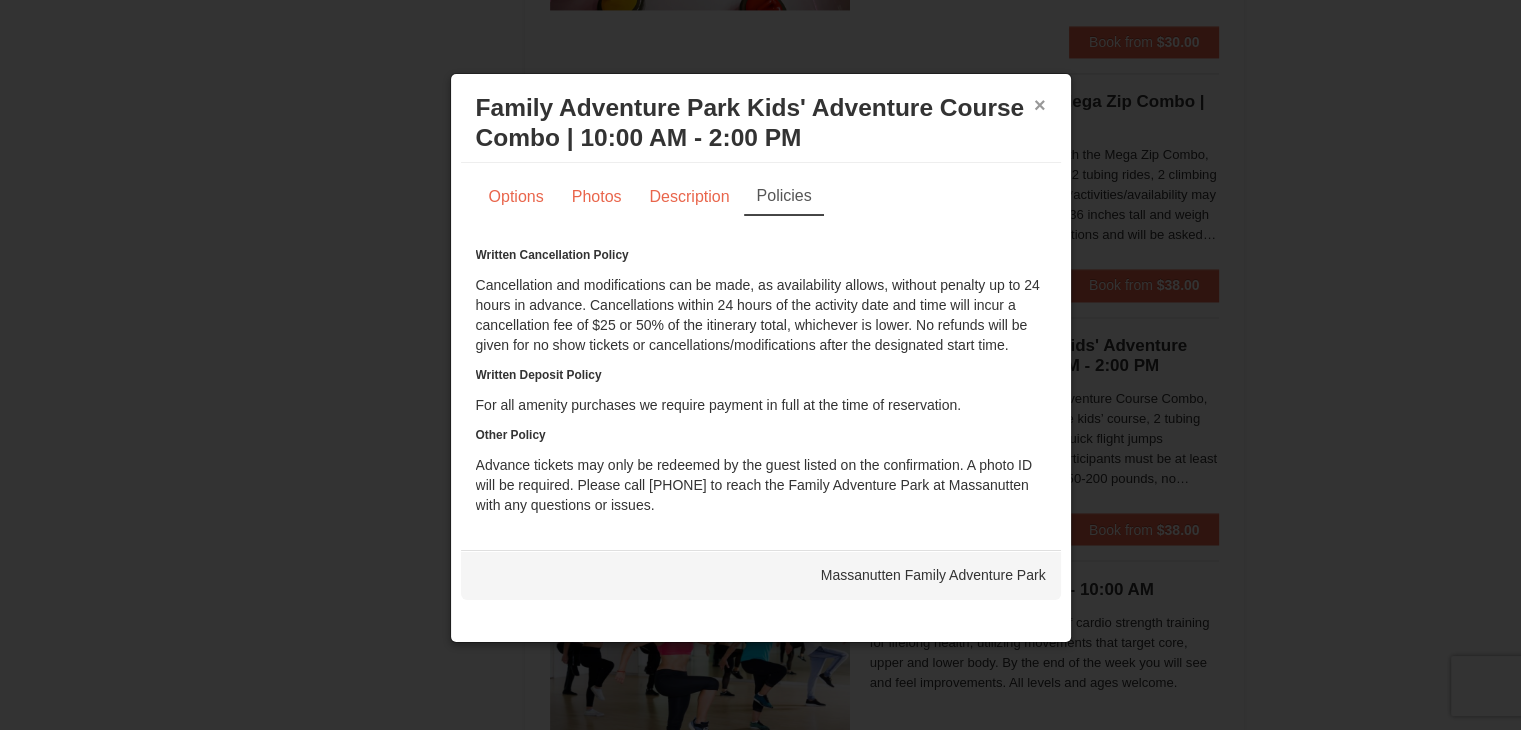 click on "×" at bounding box center (1040, 105) 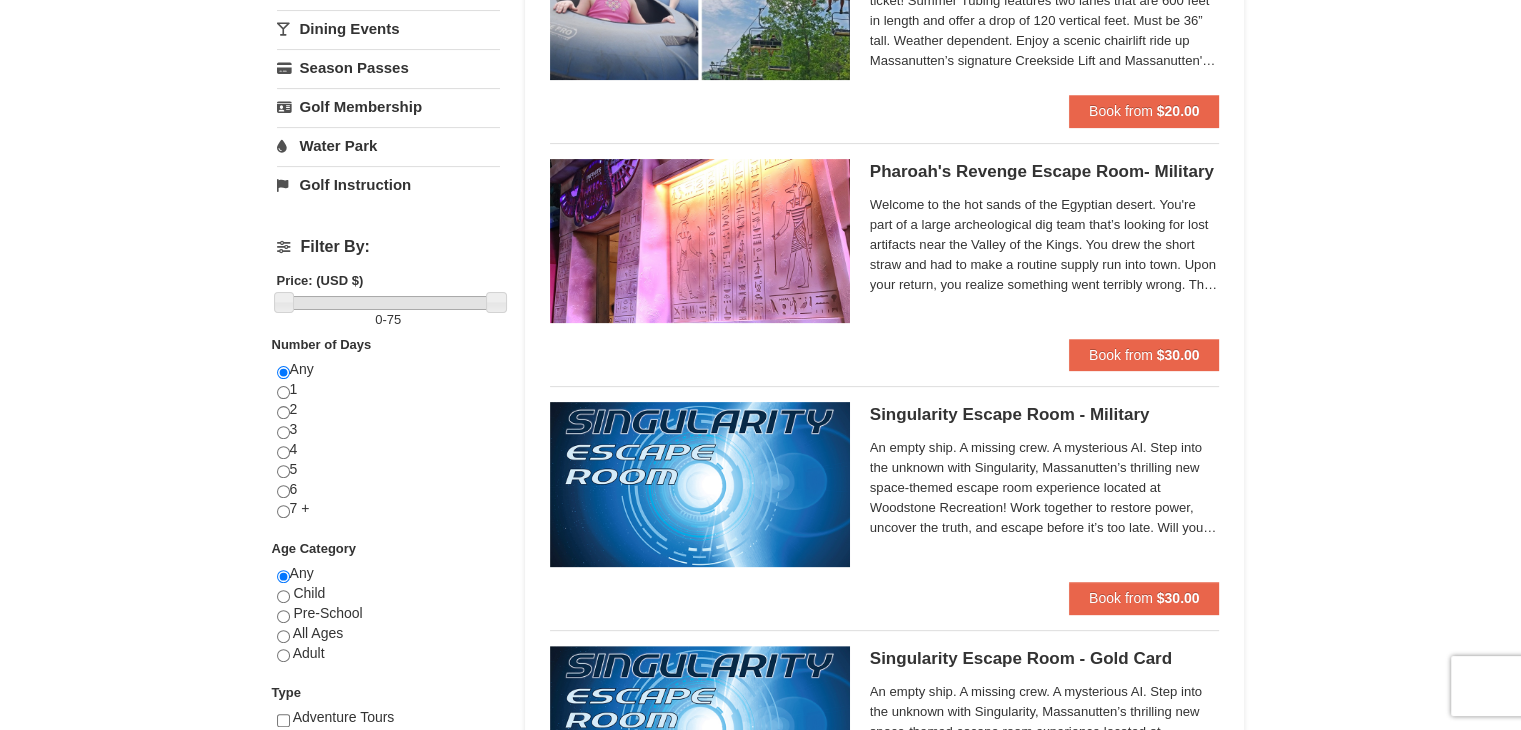 scroll, scrollTop: 0, scrollLeft: 0, axis: both 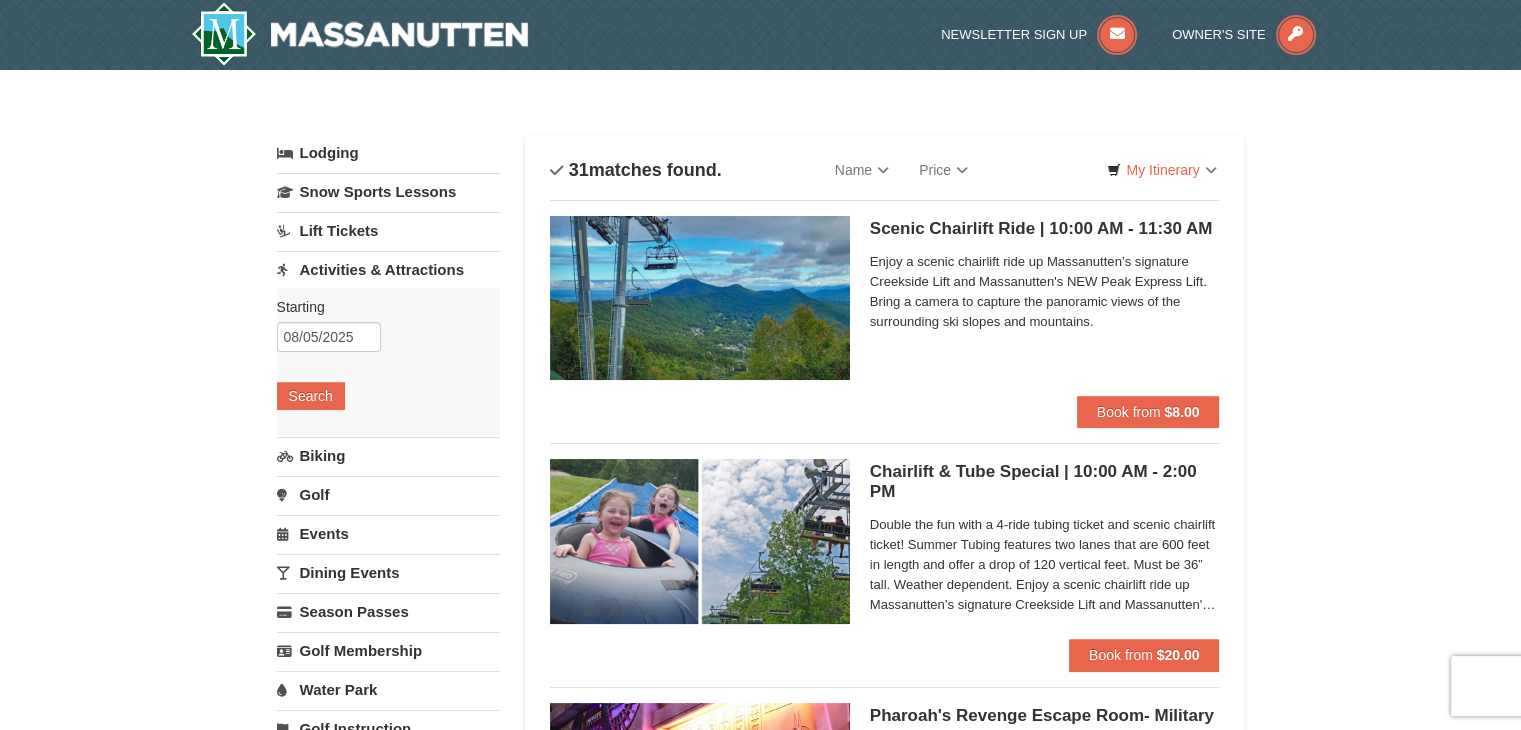 click on "Activities & Attractions" at bounding box center (388, 269) 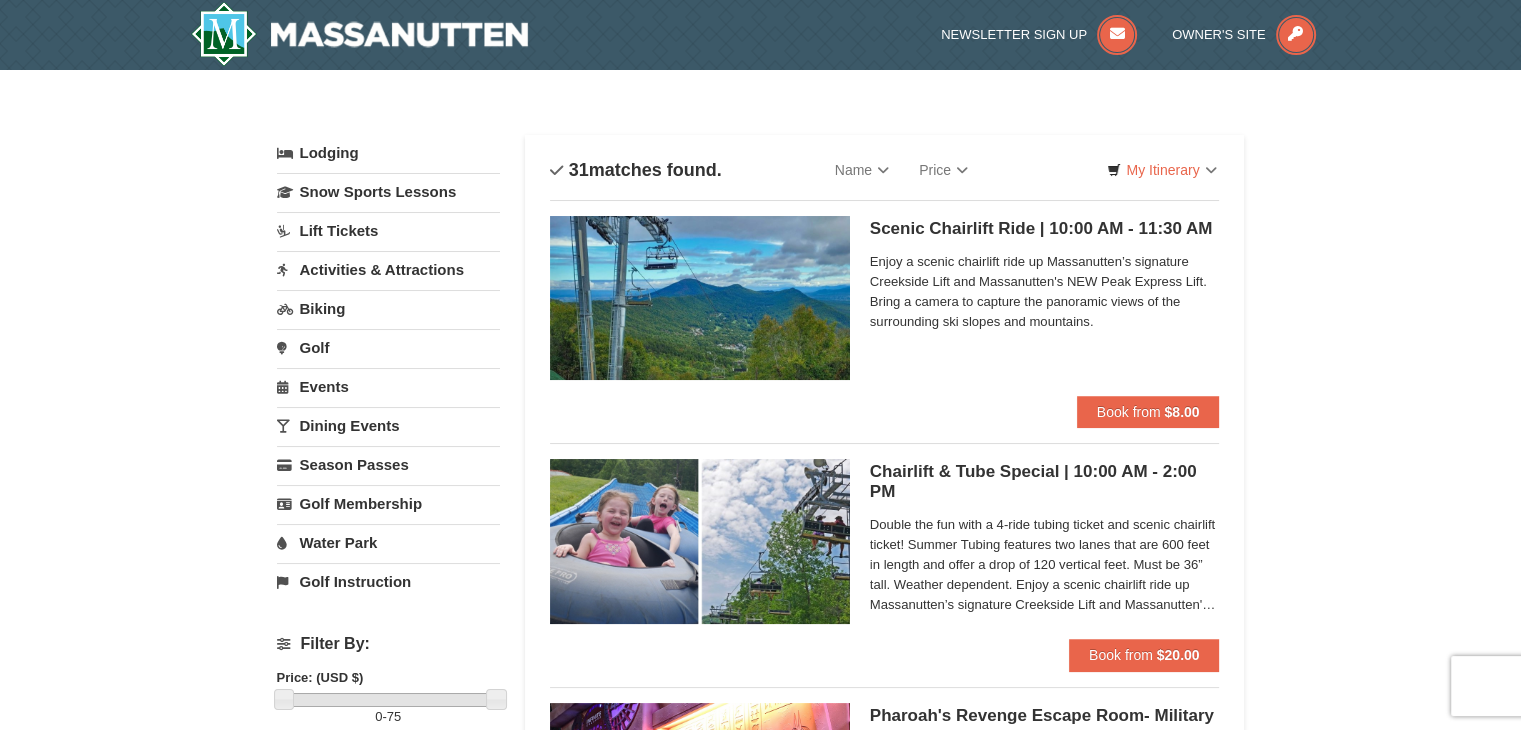 click on "Activities & Attractions" at bounding box center [388, 269] 